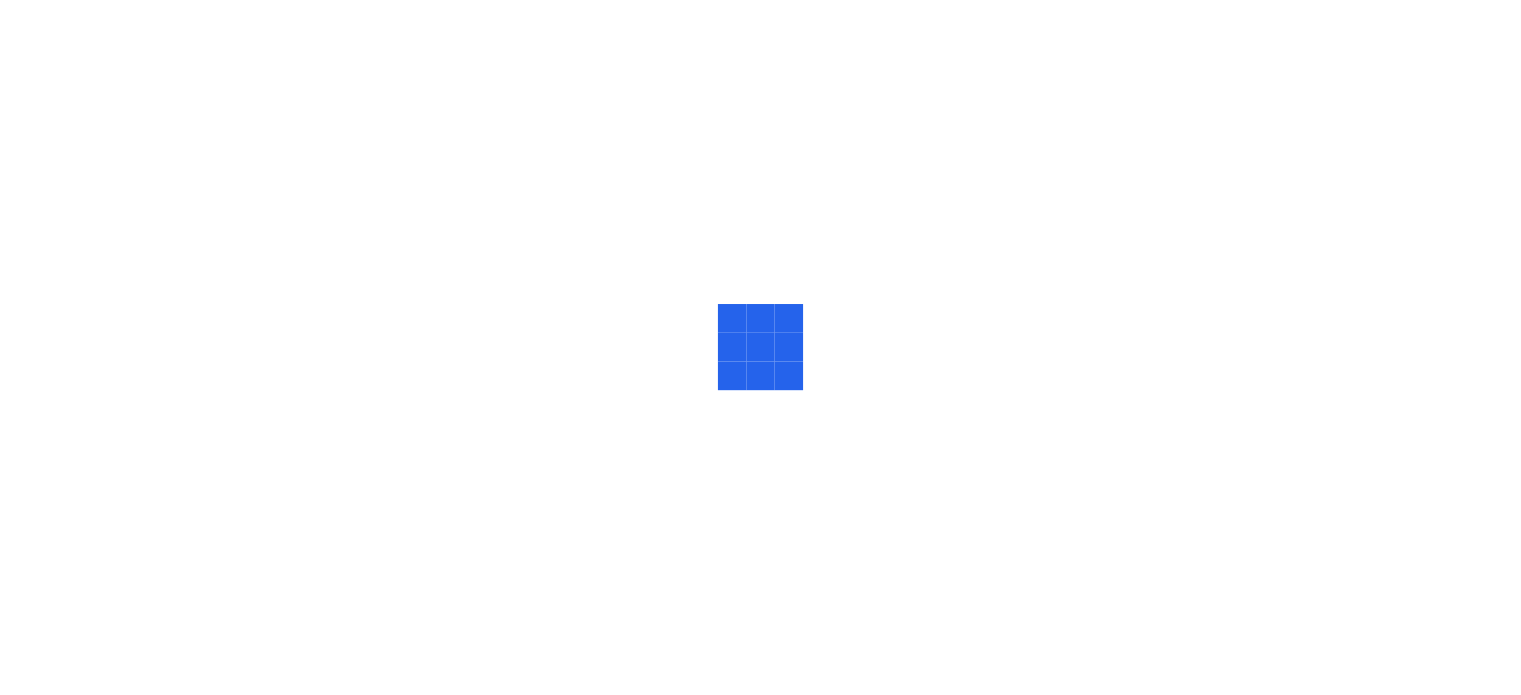 scroll, scrollTop: 0, scrollLeft: 0, axis: both 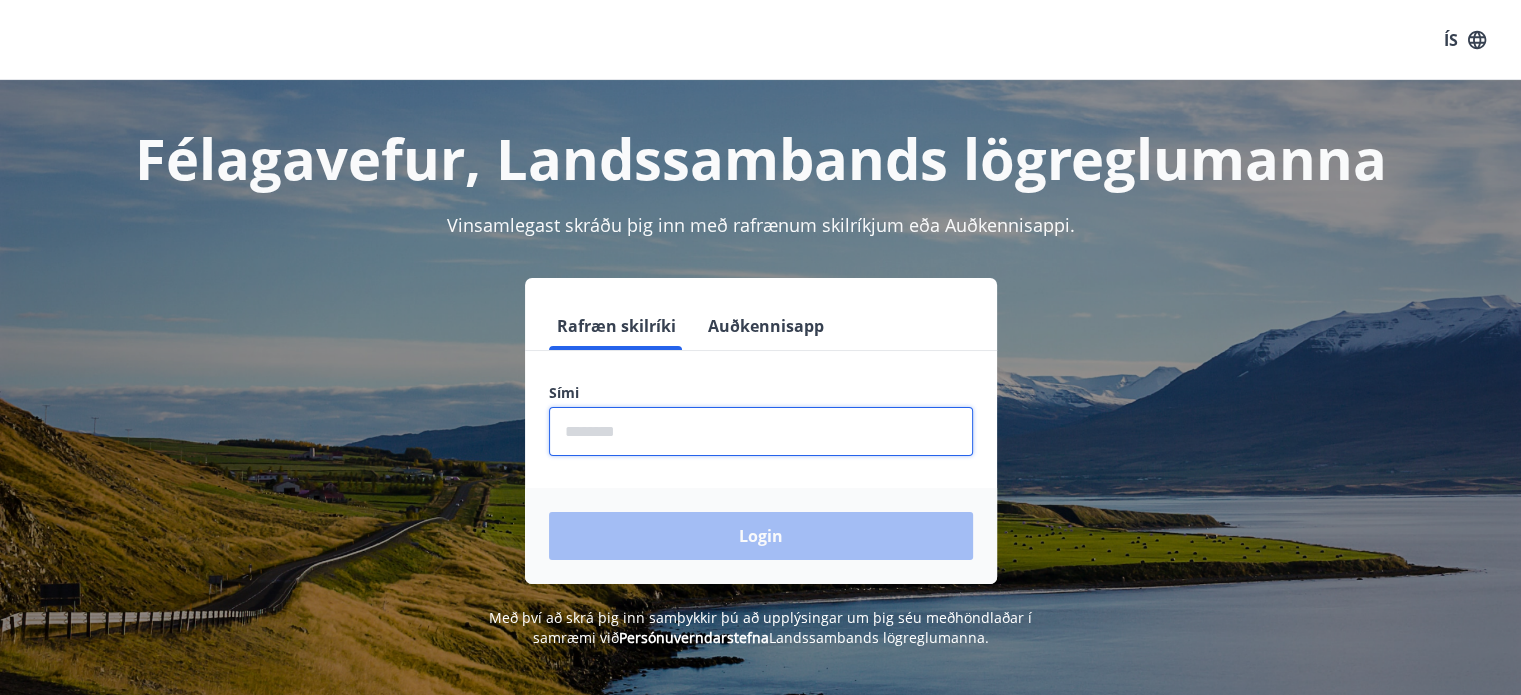 click at bounding box center [761, 431] 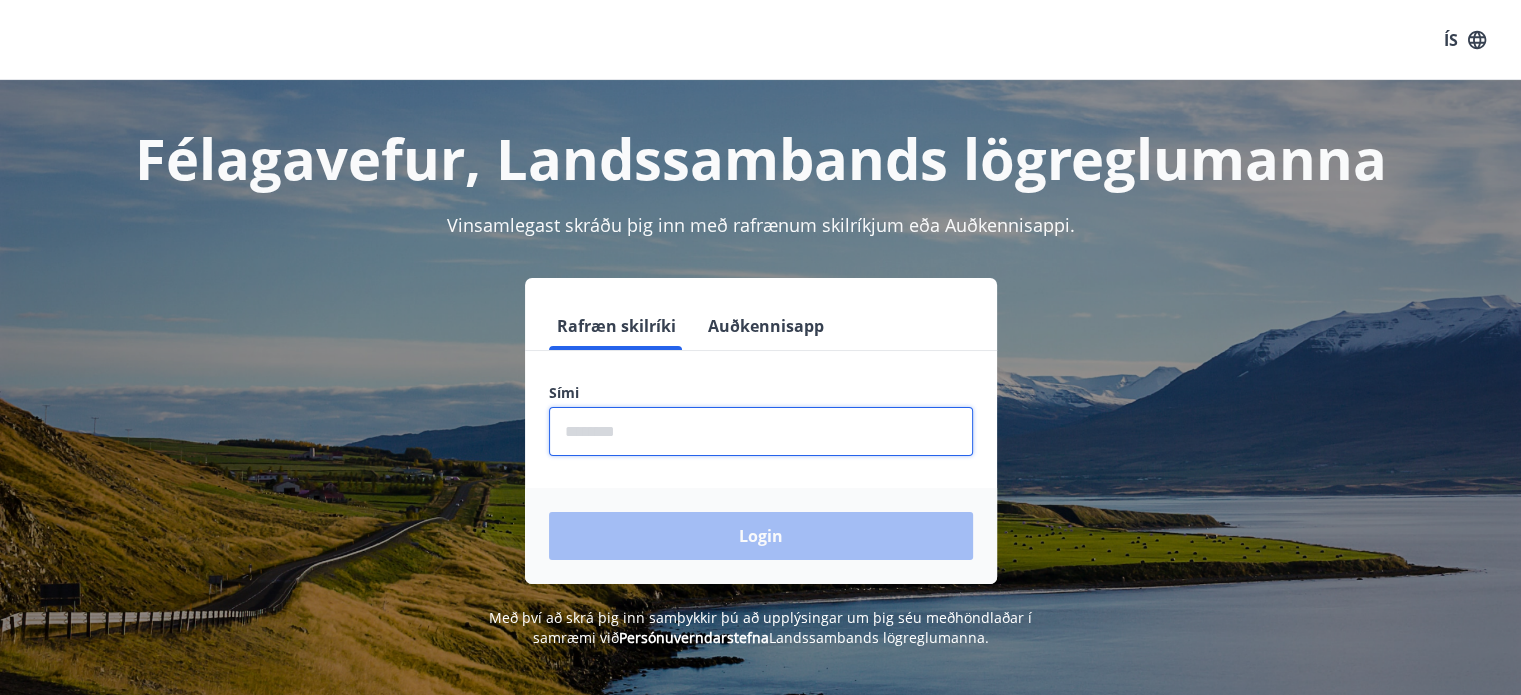 type on "********" 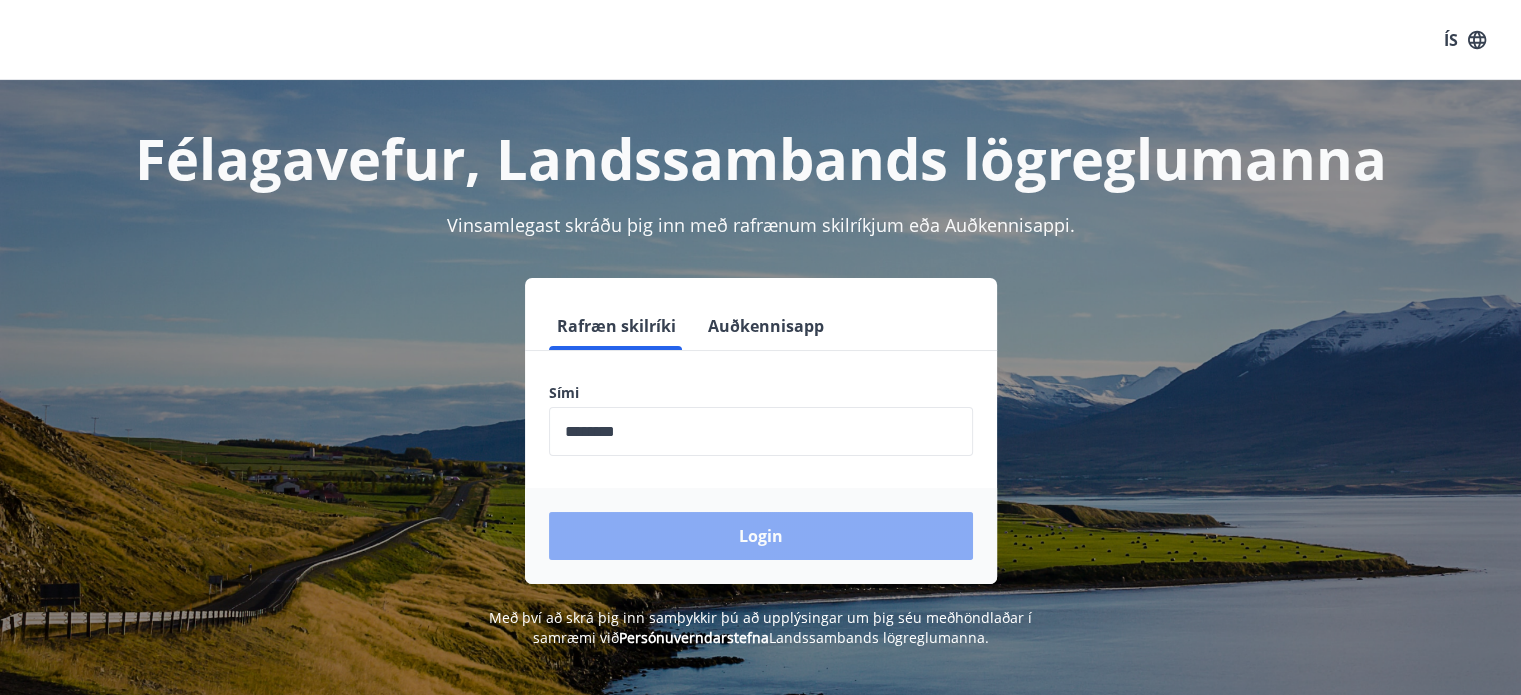 click on "Login" at bounding box center [761, 536] 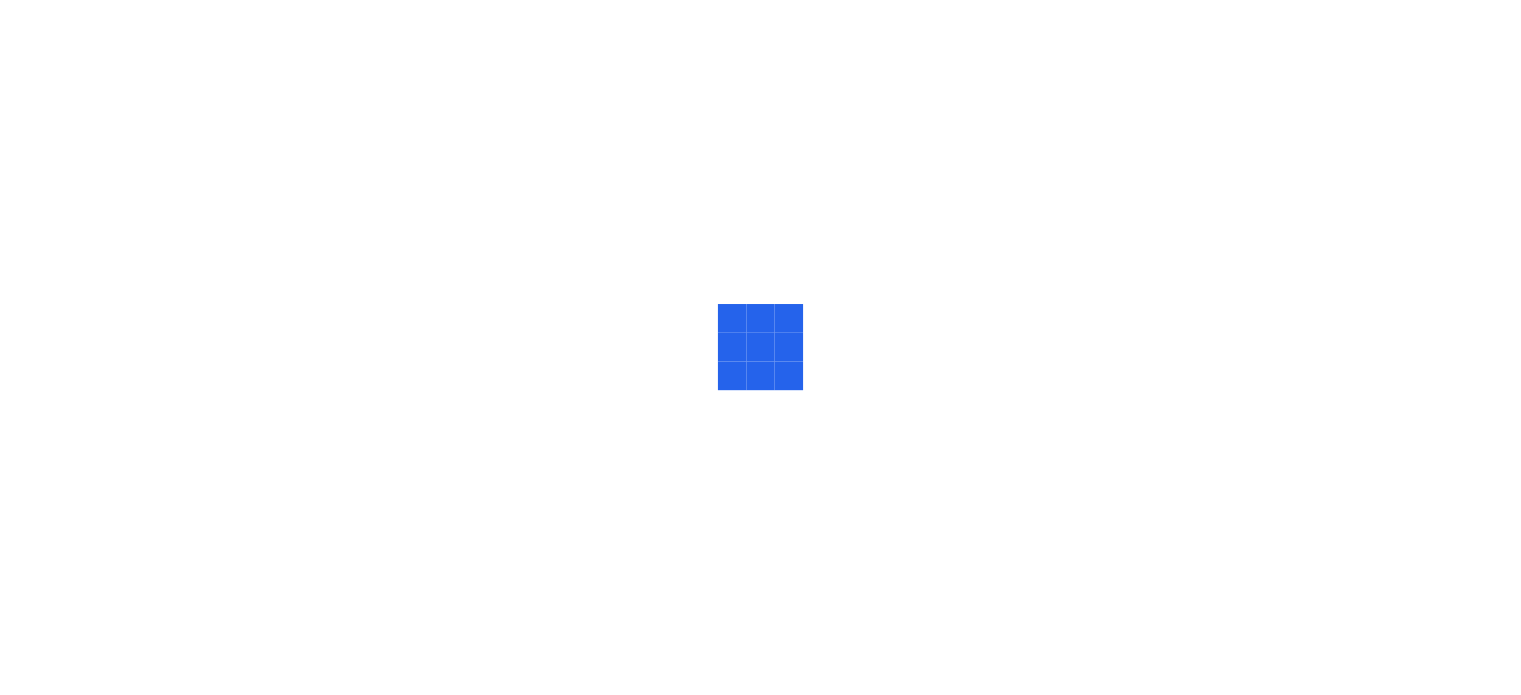 scroll, scrollTop: 0, scrollLeft: 0, axis: both 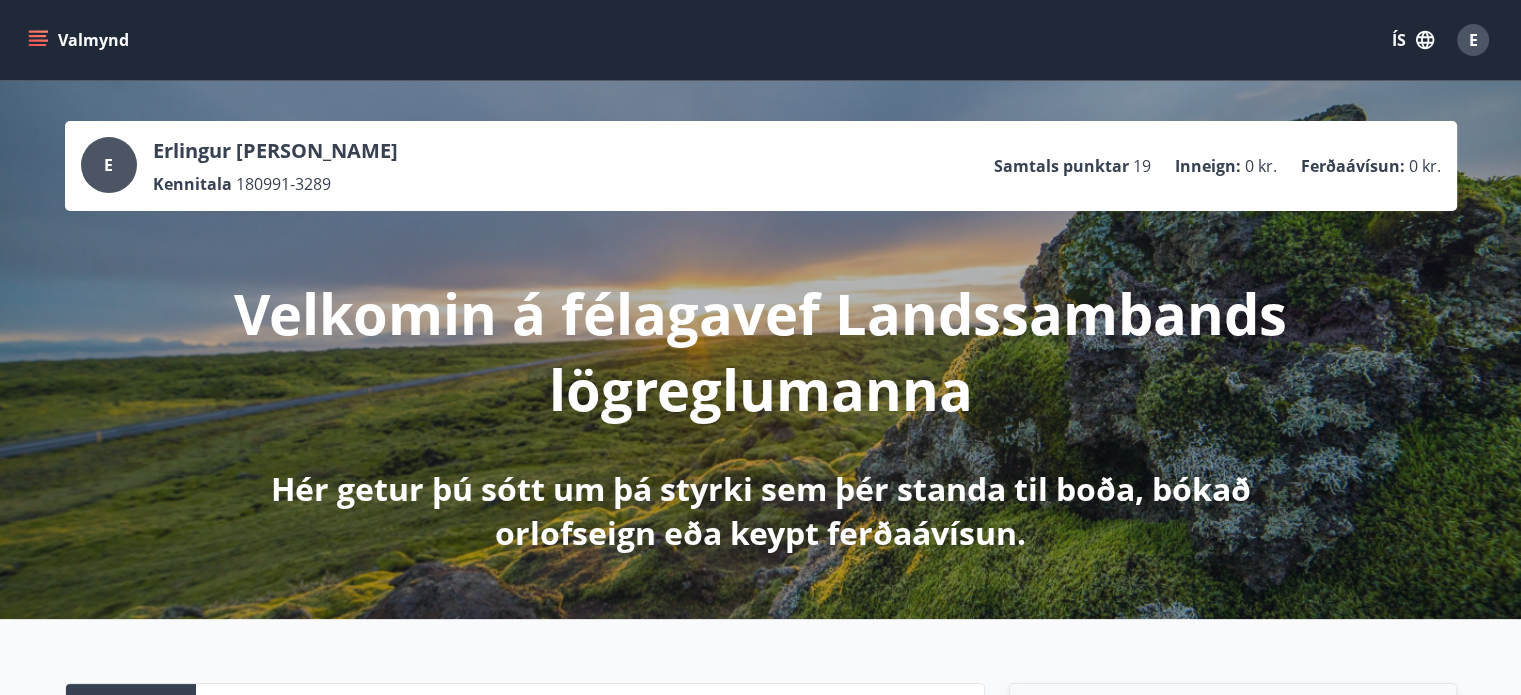 click on "Valmynd" at bounding box center [80, 40] 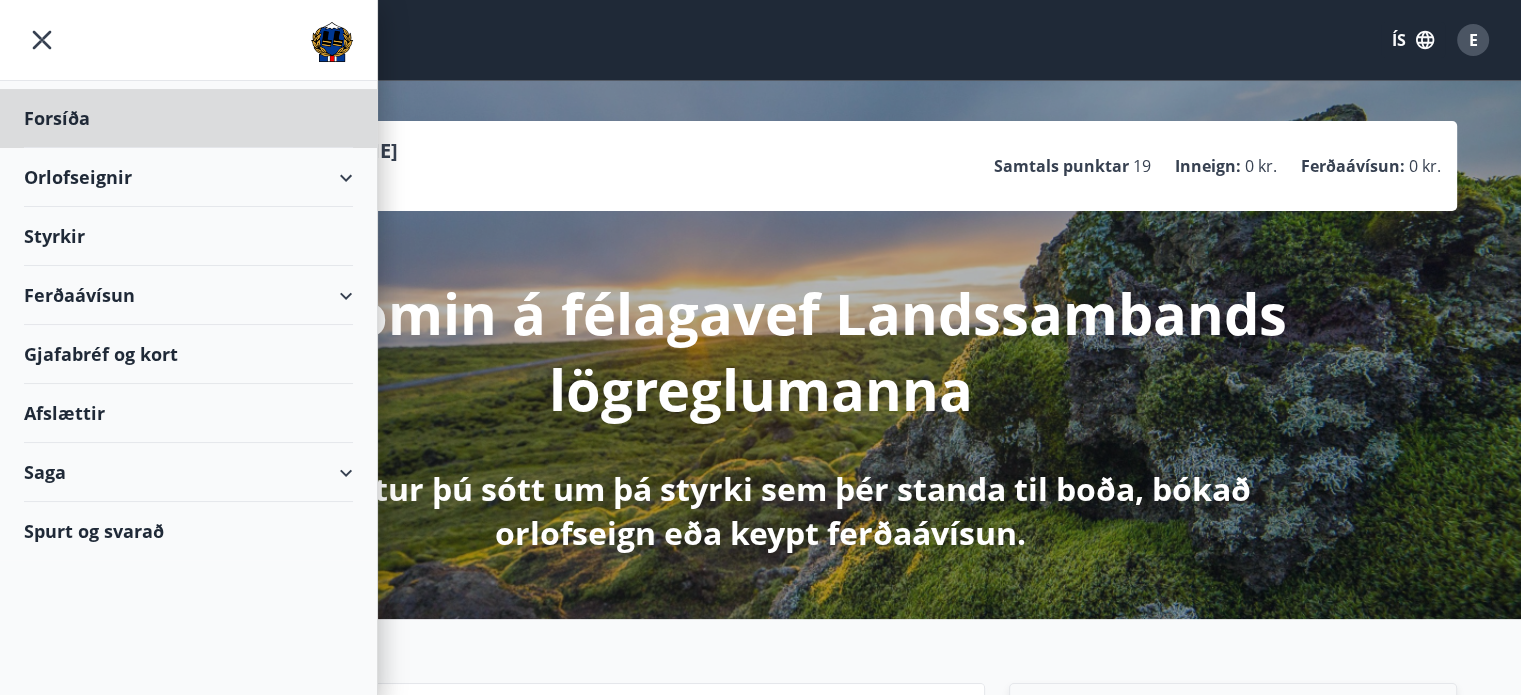 click on "Styrkir" at bounding box center [188, 118] 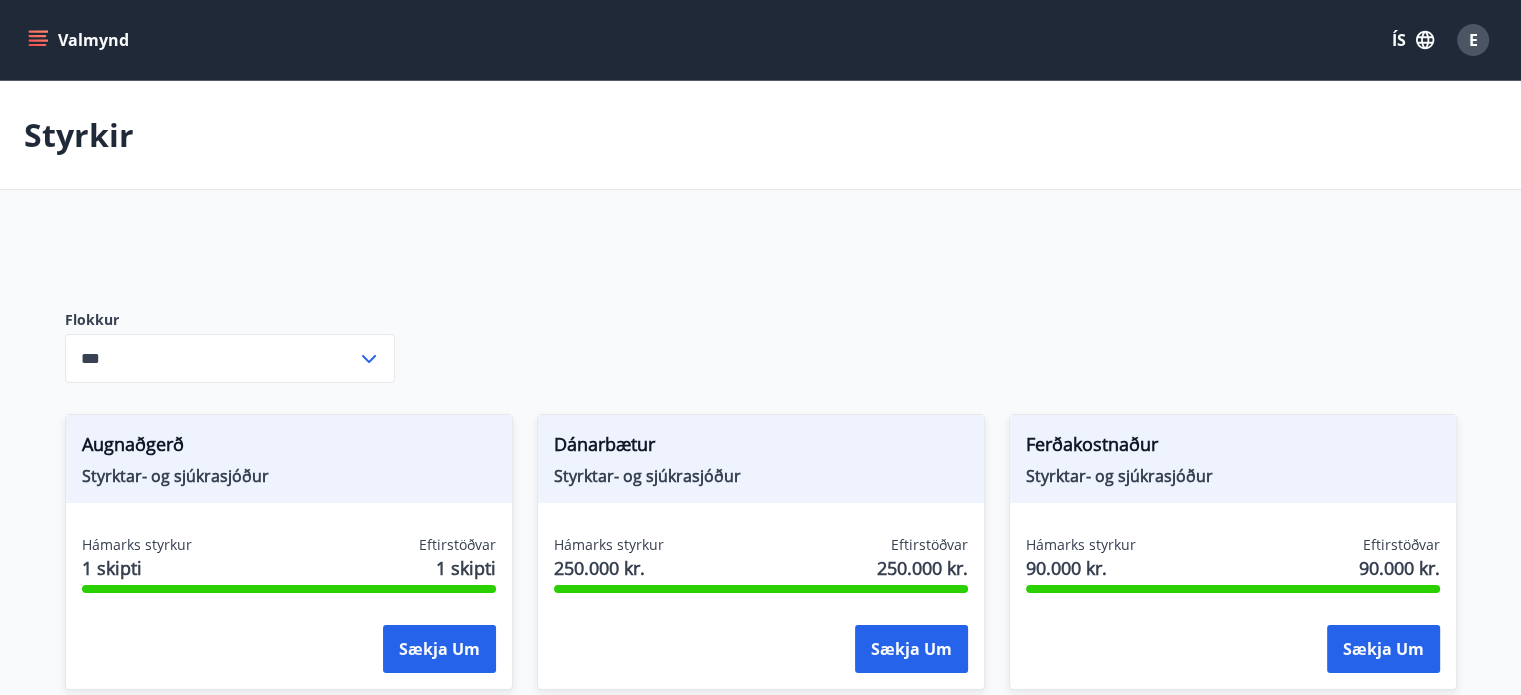type on "***" 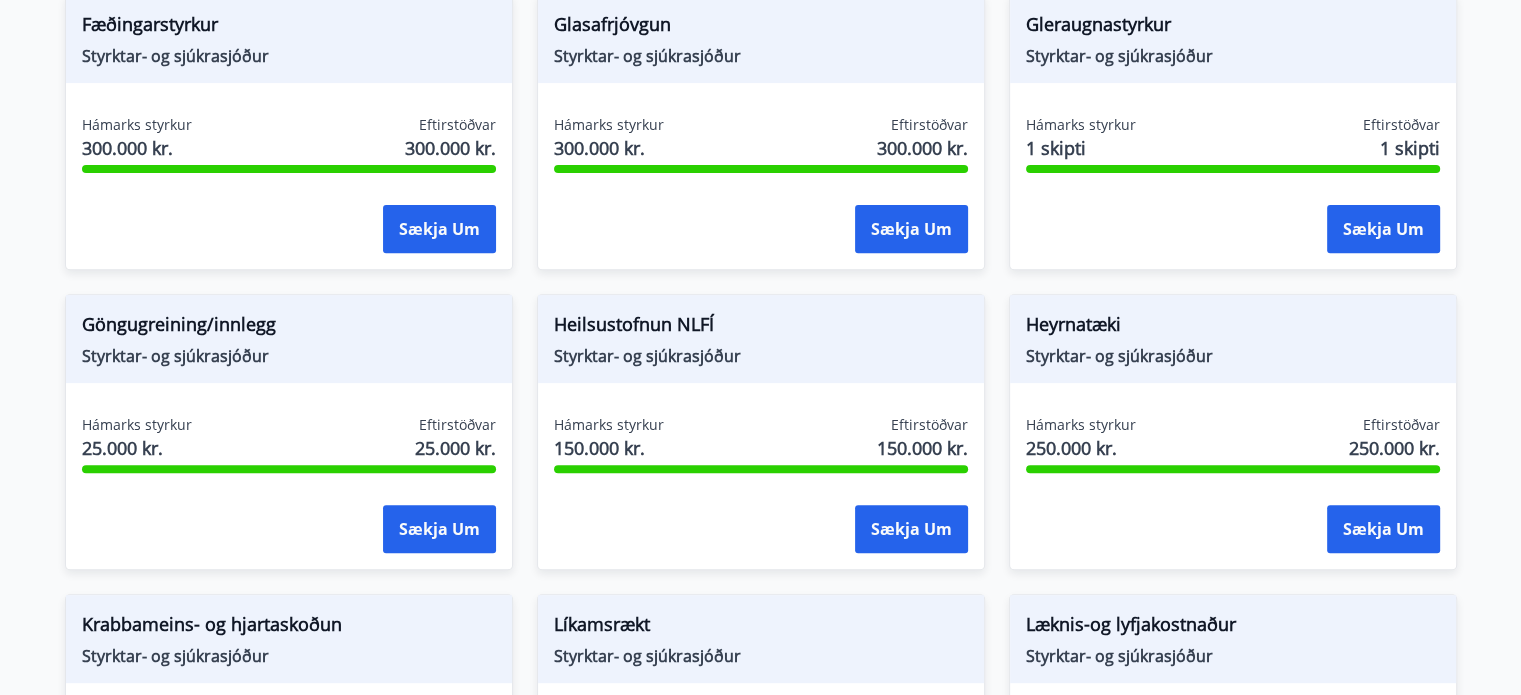 scroll, scrollTop: 722, scrollLeft: 0, axis: vertical 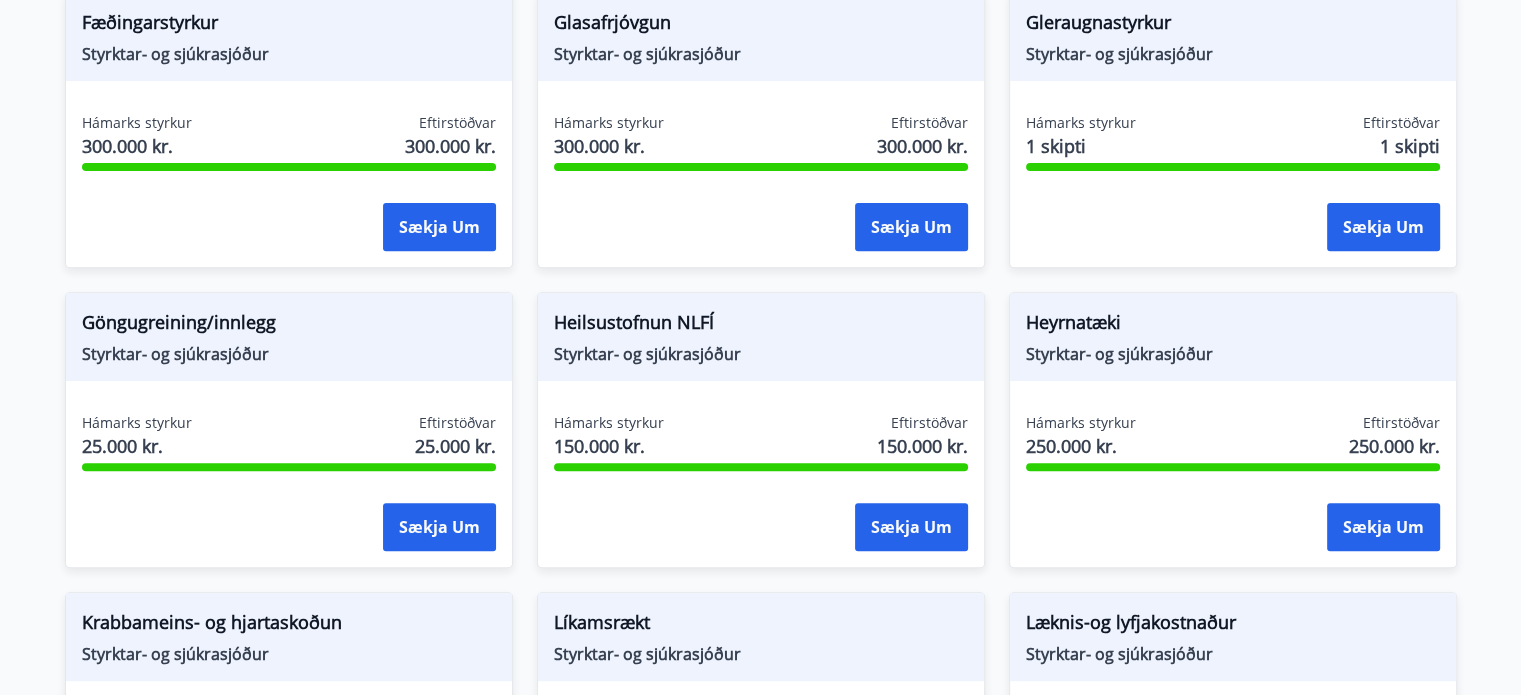 click on "Styrkir Flokkur *** ​ Augnaðgerð Styrktar- og sjúkrasjóður Hámarks styrkur 1 skipti Eftirstöðvar 1 skipti Sækja um Dánarbætur Styrktar- og sjúkrasjóður Hámarks styrkur 250.000 kr. Eftirstöðvar 250.000 kr. Sækja um Ferðakostnaður Styrktar- og sjúkrasjóður Hámarks styrkur 90.000 kr. Eftirstöðvar 90.000 kr. Sækja um Fæðingarstyrkur Styrktar- og sjúkrasjóður Hámarks styrkur 300.000 kr. Eftirstöðvar 300.000 kr. Sækja um Glasafrjóvgun Styrktar- og sjúkrasjóður Hámarks styrkur 300.000 kr. Eftirstöðvar 300.000 kr. Sækja um Gleraugnastyrkur Styrktar- og sjúkrasjóður Hámarks styrkur 1 skipti Eftirstöðvar 1 skipti Sækja um Göngugreining/innlegg Styrktar- og sjúkrasjóður Hámarks styrkur 25.000 kr. Eftirstöðvar 25.000 kr. Sækja um Heilsustofnun NLFÍ Styrktar- og sjúkrasjóður Hámarks styrkur 150.000 kr. Eftirstöðvar 150.000 kr. Sækja um Heyrnatæki Styrktar- og sjúkrasjóður Hámarks styrkur 250.000 kr. Eftirstöðvar 250.000 kr. Sækja um 50.000 kr." at bounding box center [760, 575] 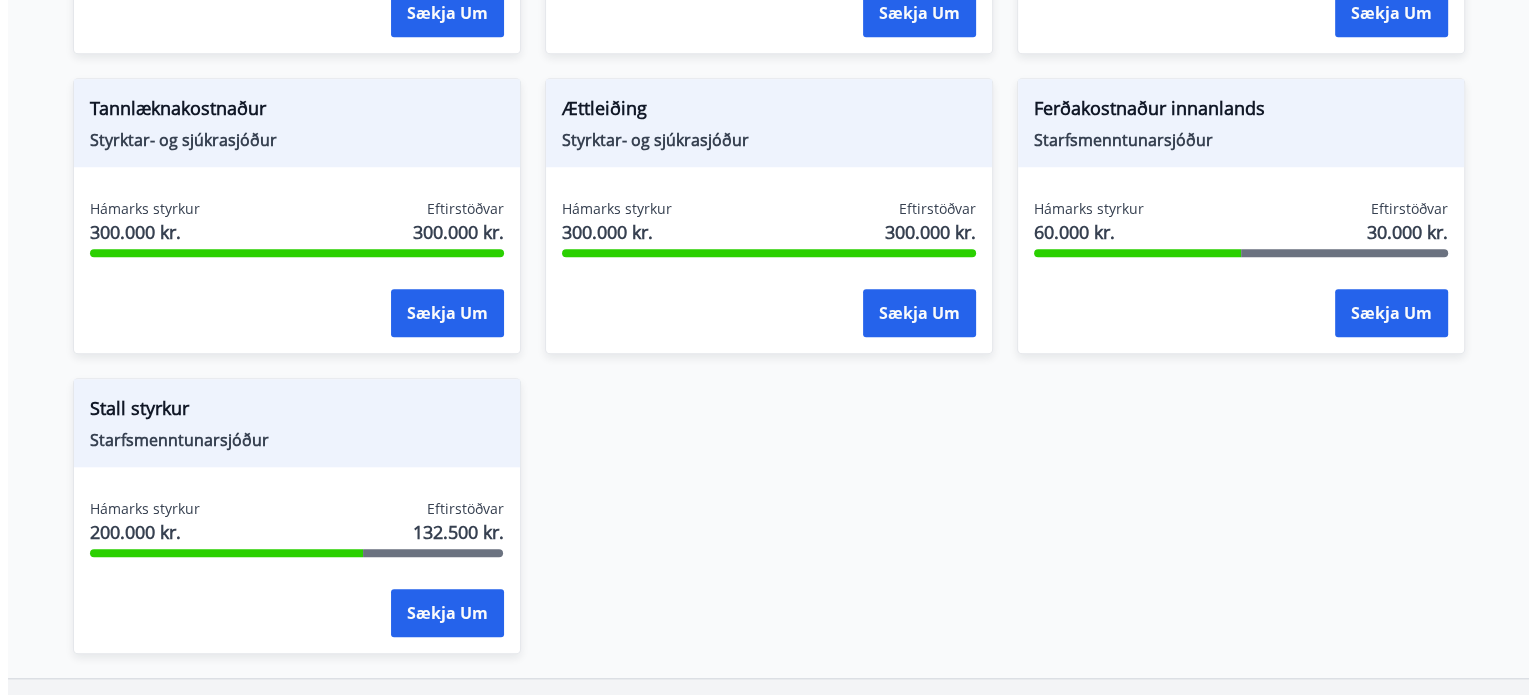 scroll, scrollTop: 1838, scrollLeft: 0, axis: vertical 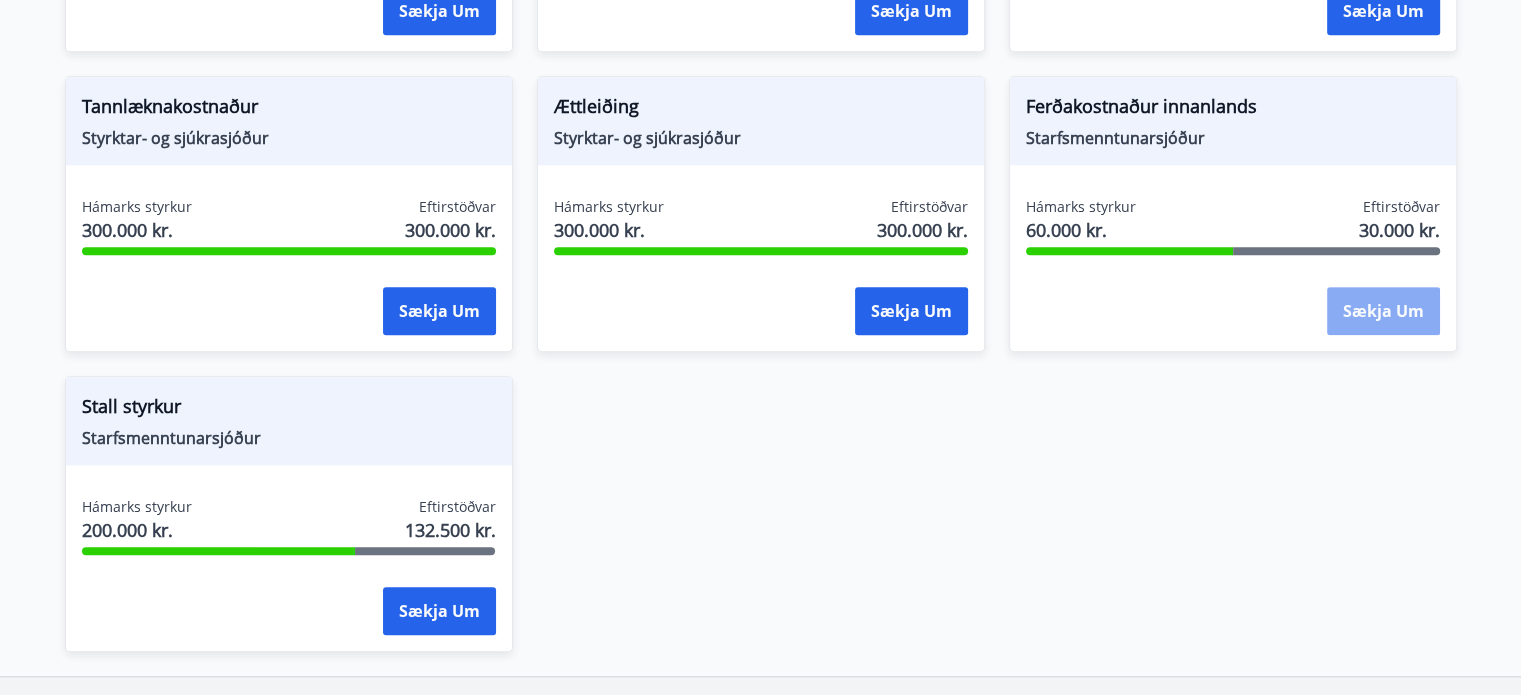 click on "Sækja um" at bounding box center (1383, 311) 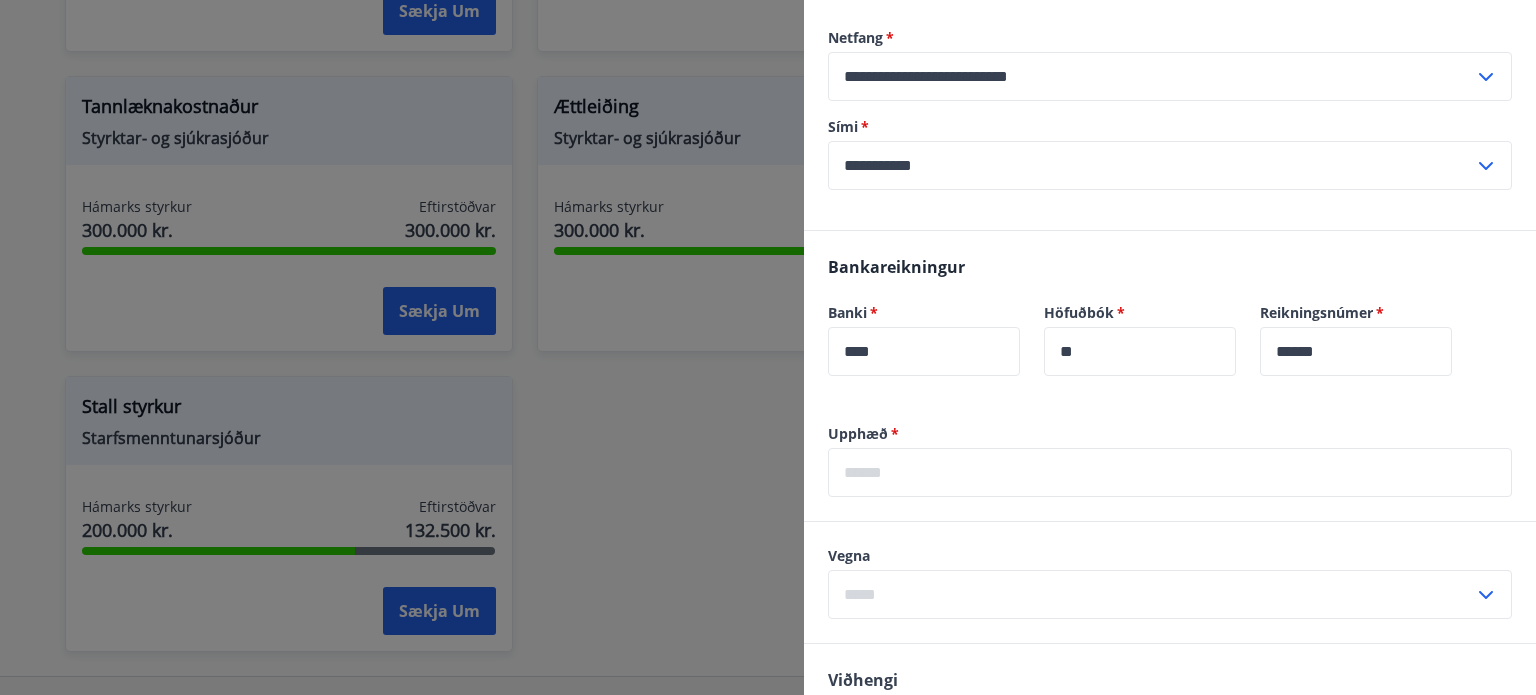 scroll, scrollTop: 298, scrollLeft: 0, axis: vertical 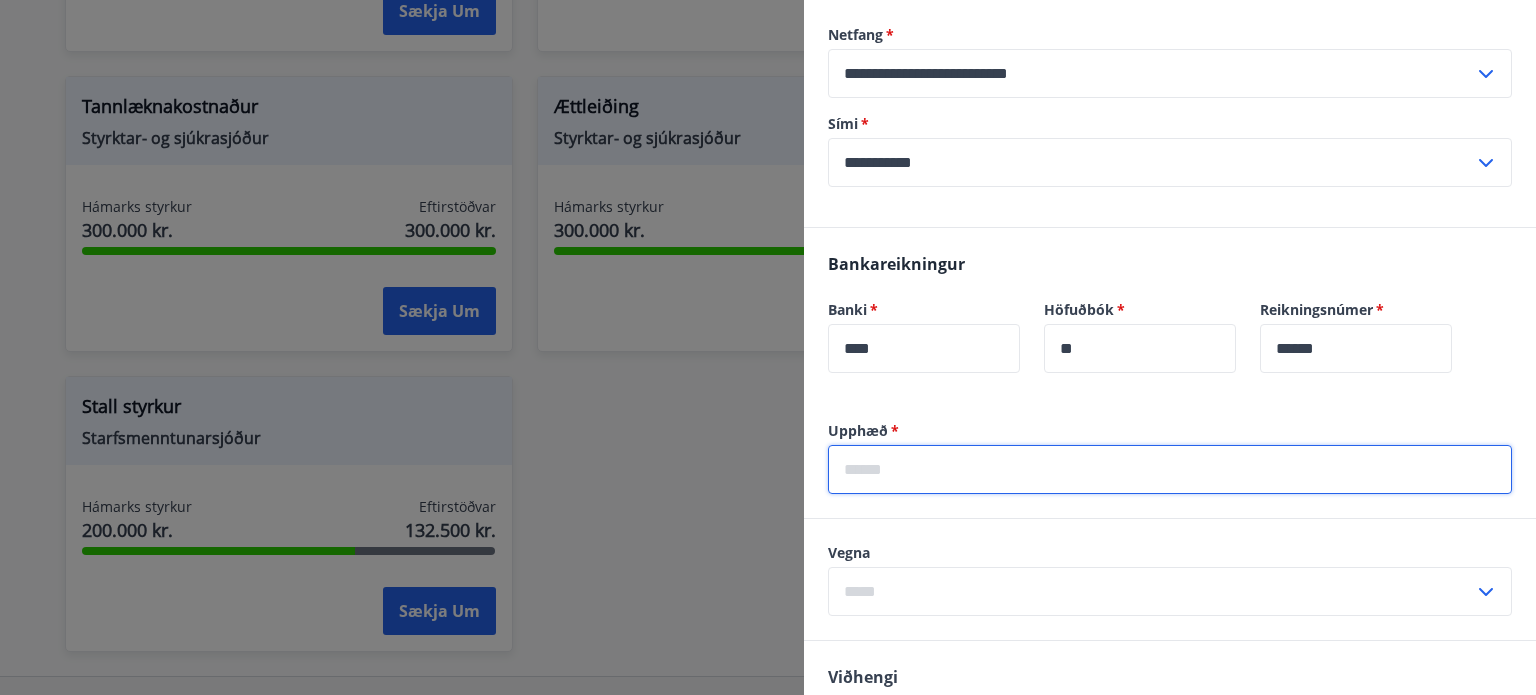 click at bounding box center [1170, 469] 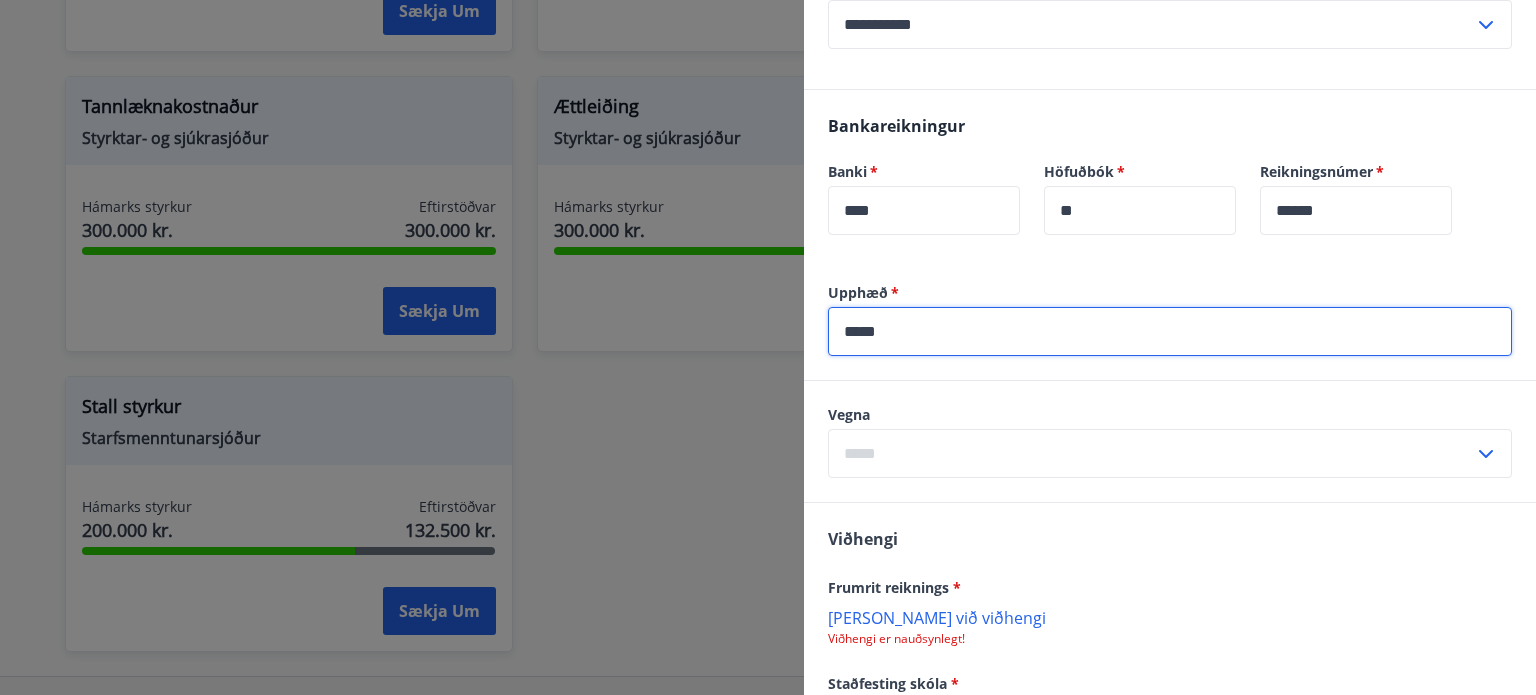 scroll, scrollTop: 435, scrollLeft: 0, axis: vertical 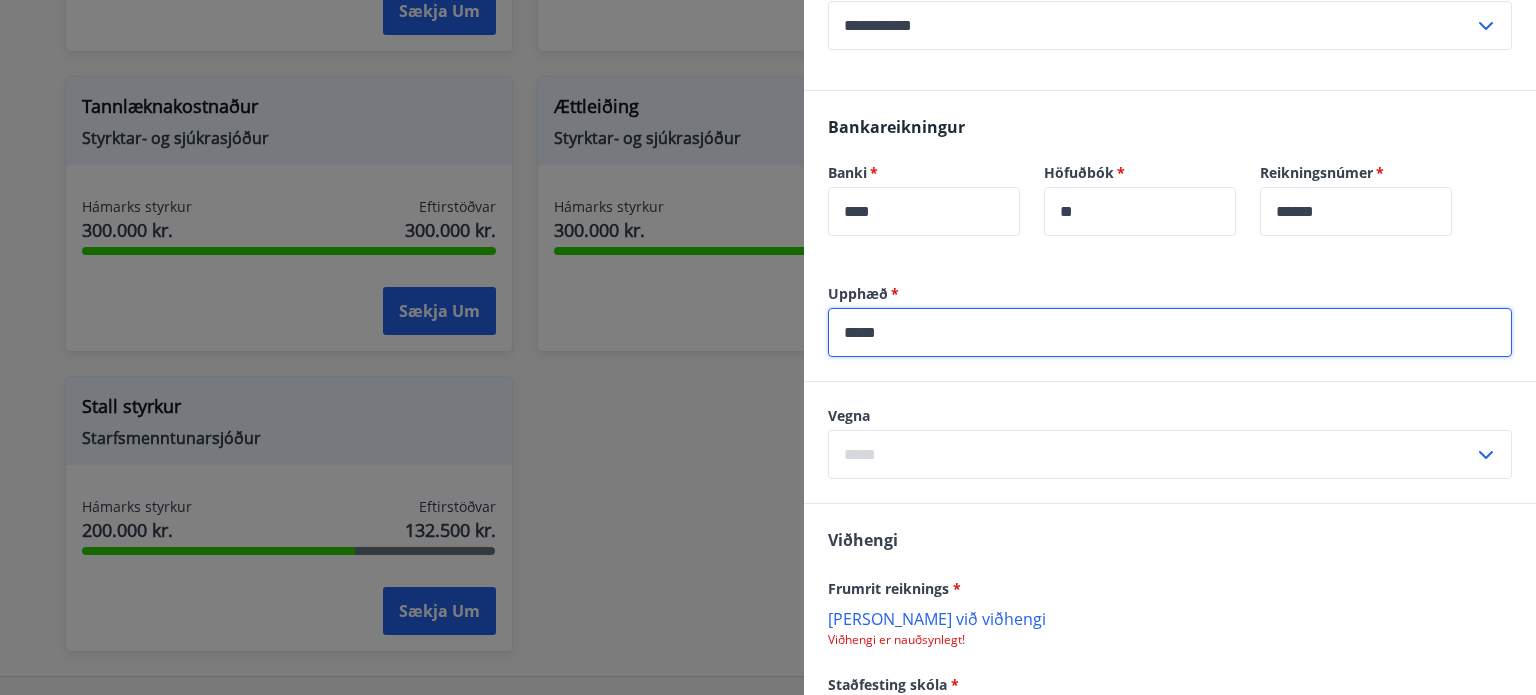 type on "*****" 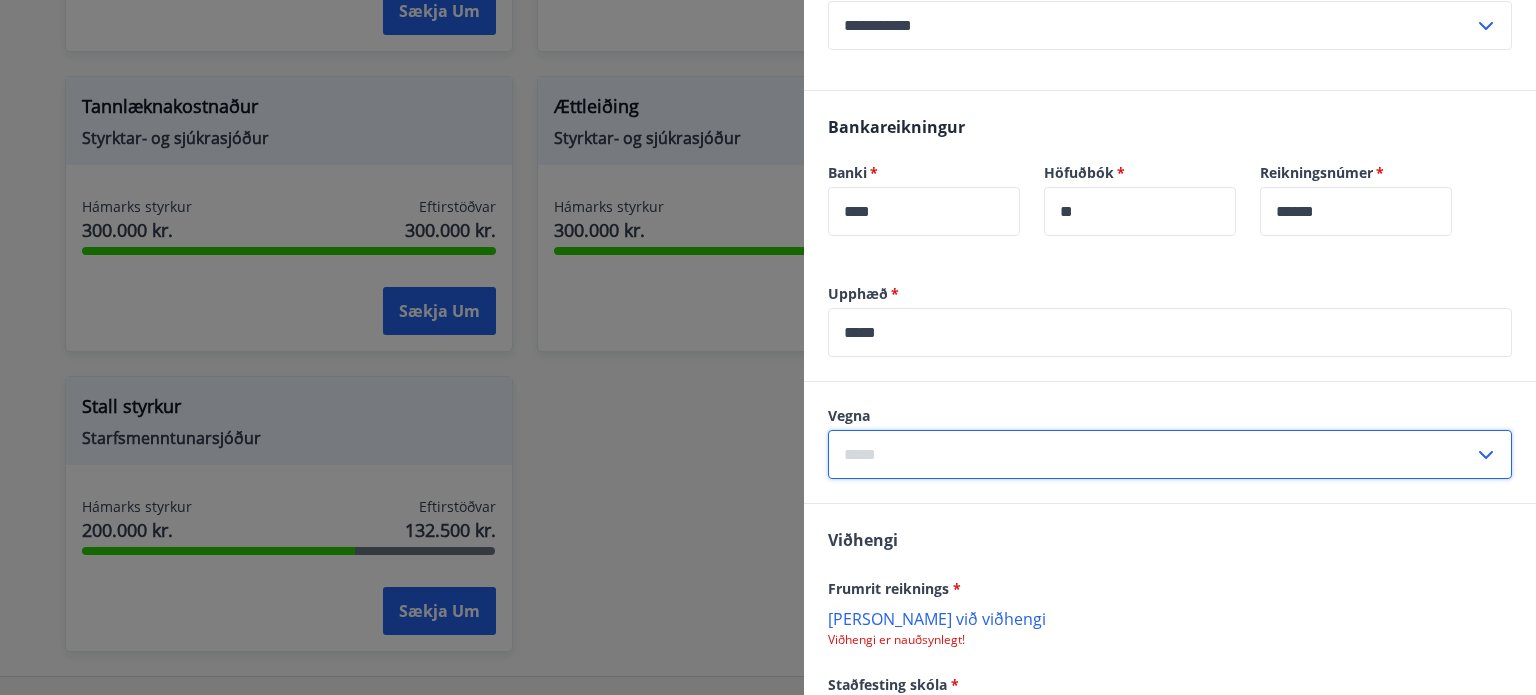click at bounding box center (1151, 454) 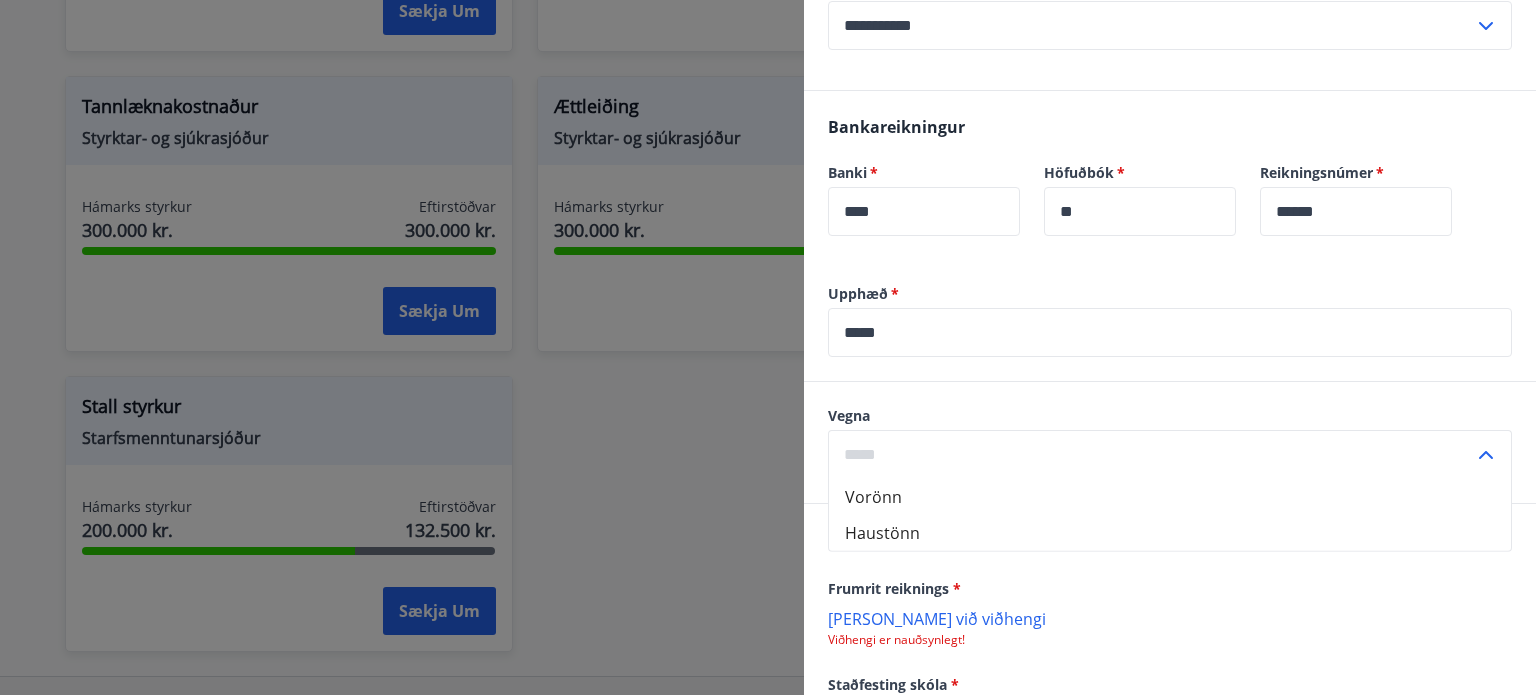 click at bounding box center [1151, 454] 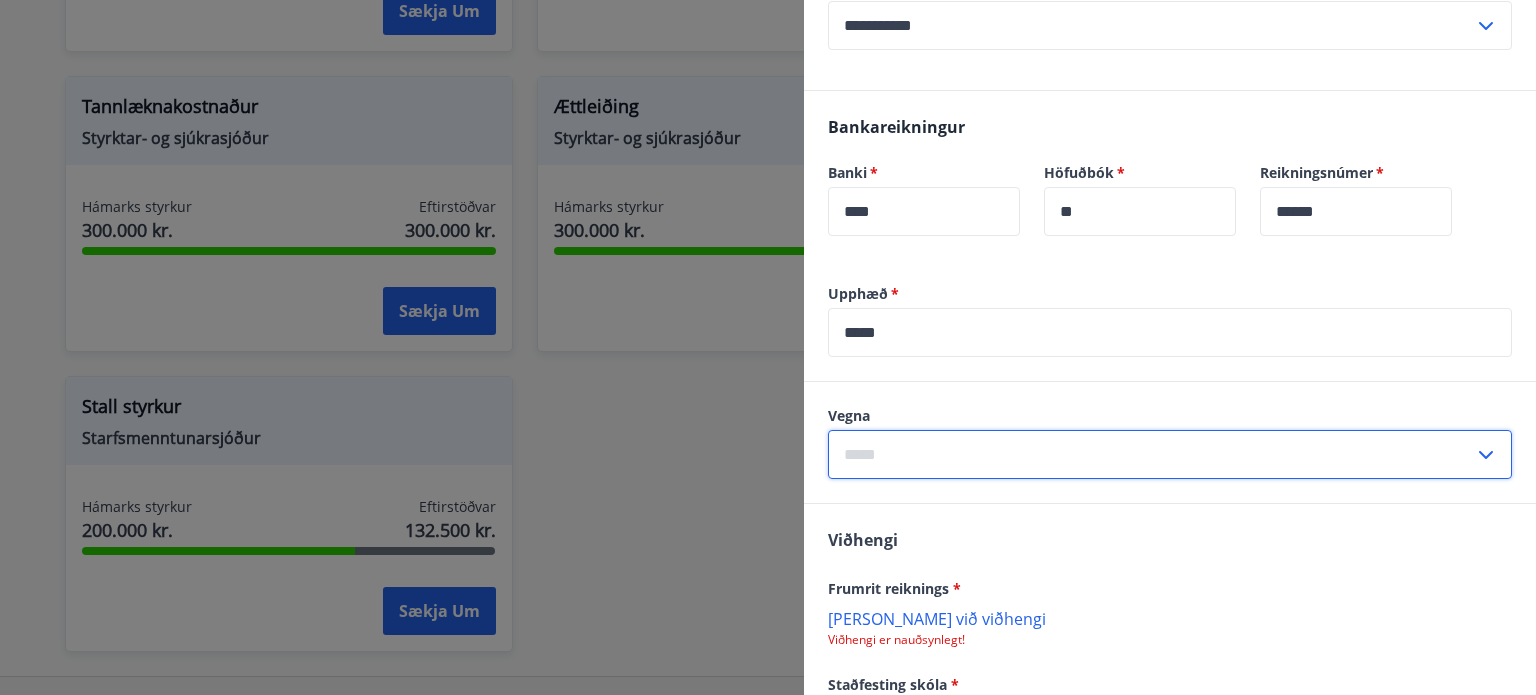click at bounding box center (1151, 454) 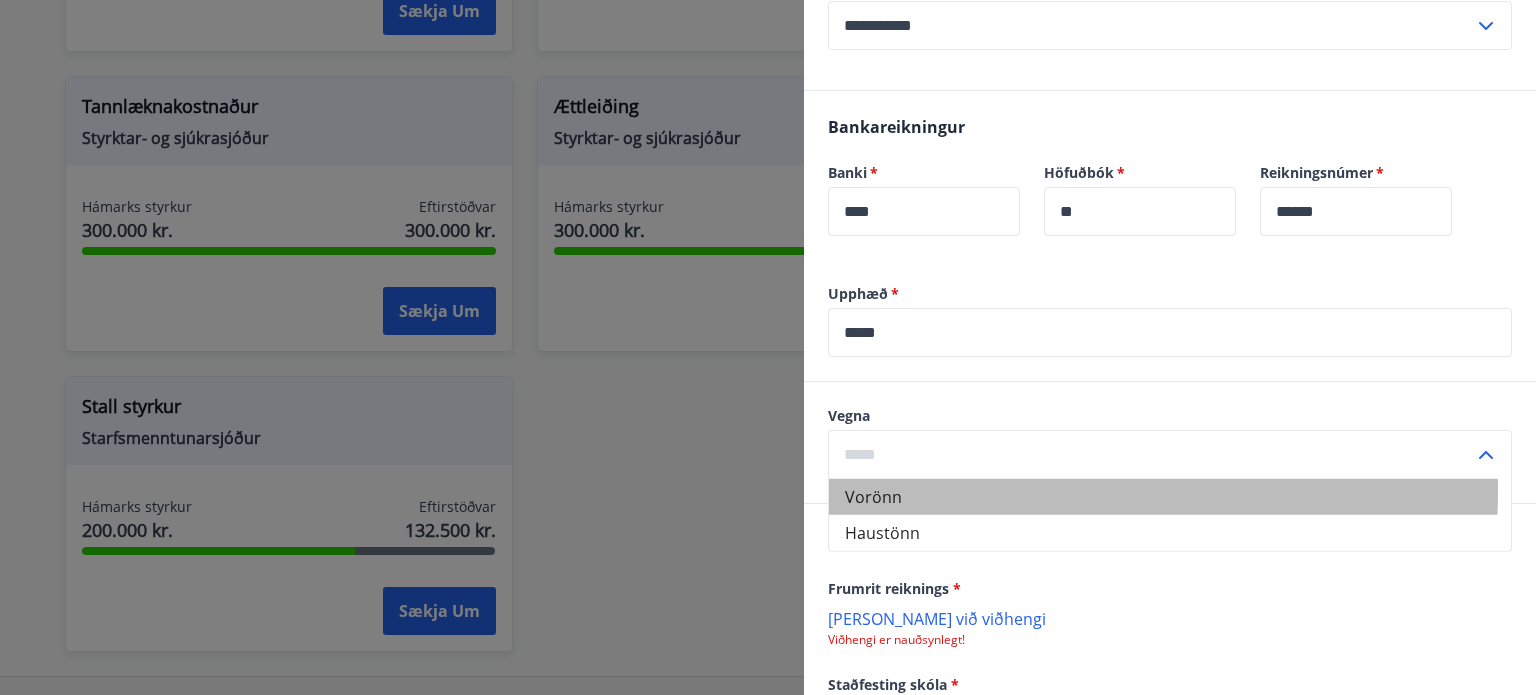 click on "Vorönn" at bounding box center [1170, 497] 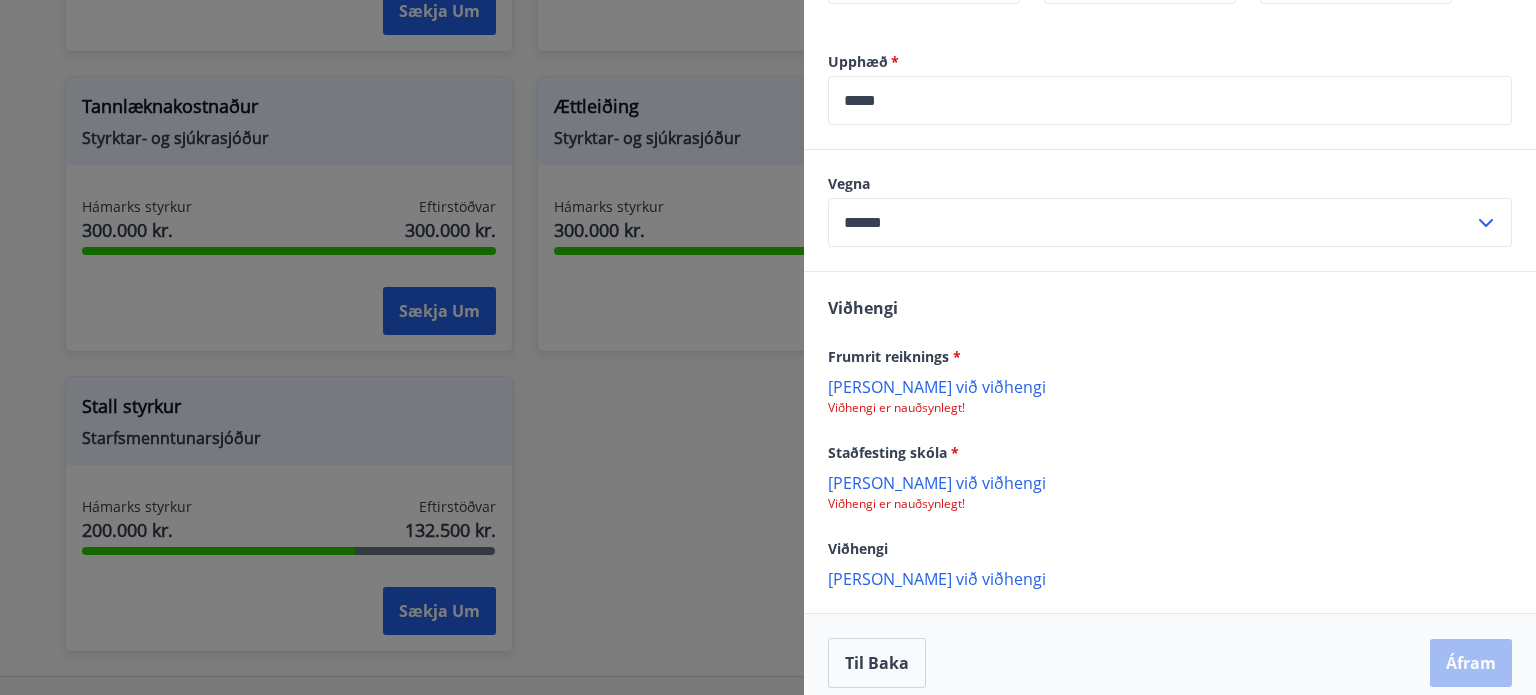 scroll, scrollTop: 666, scrollLeft: 0, axis: vertical 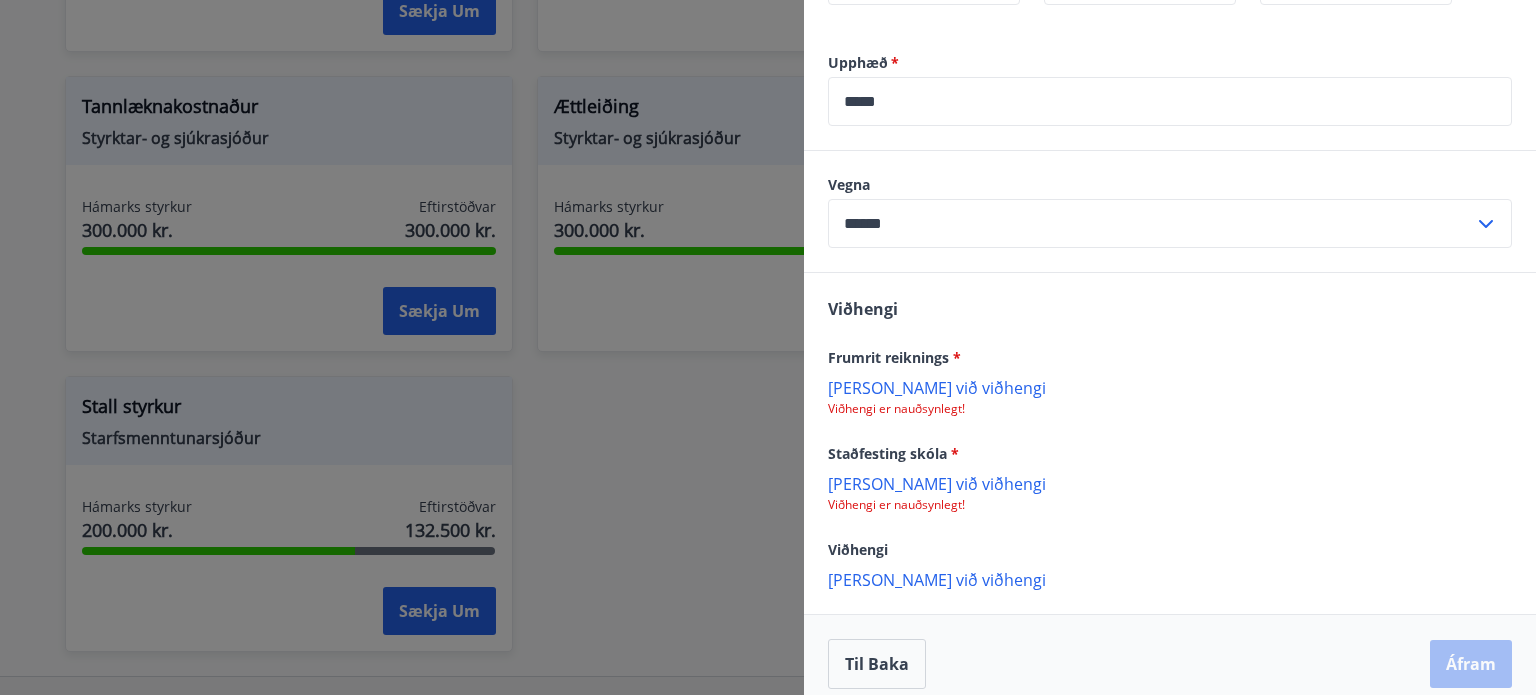 click on "[PERSON_NAME] við viðhengi" at bounding box center [1170, 387] 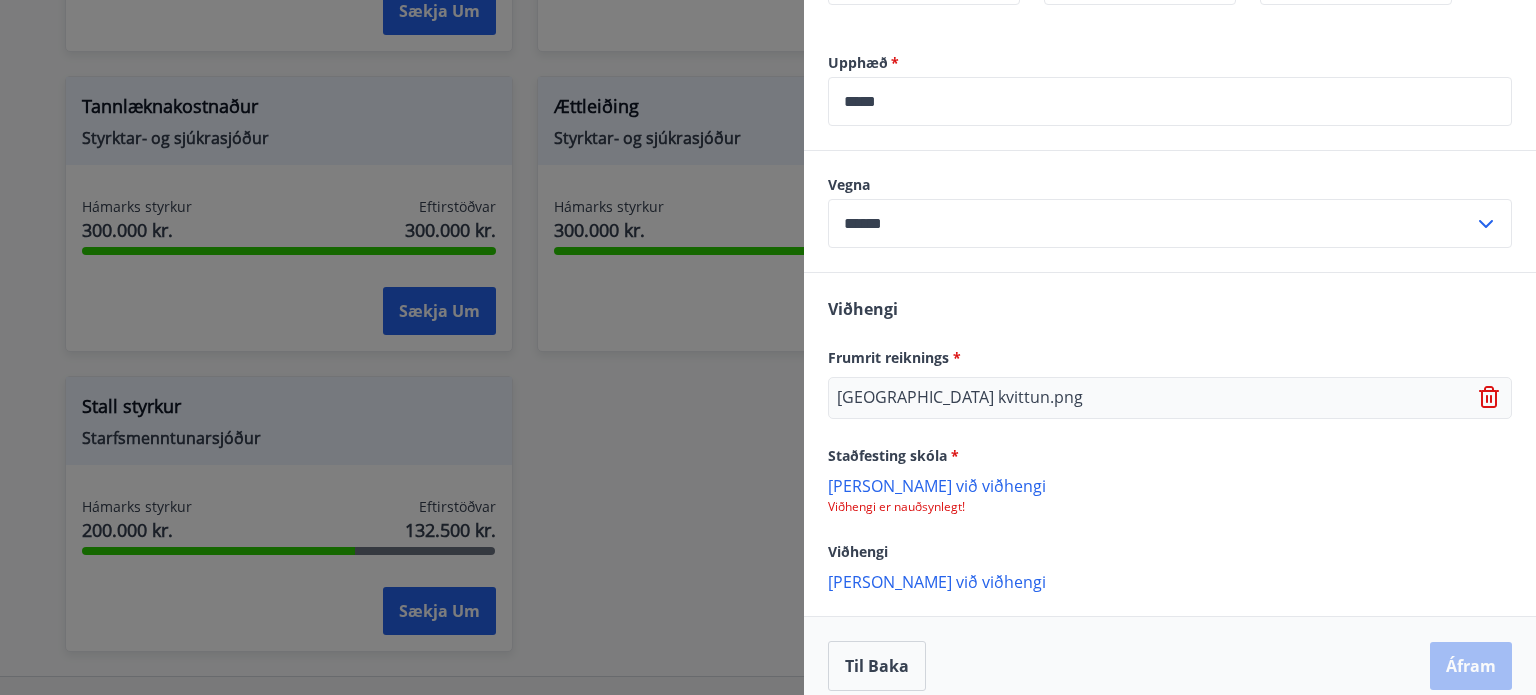 click on "[PERSON_NAME] við viðhengi" at bounding box center [1170, 485] 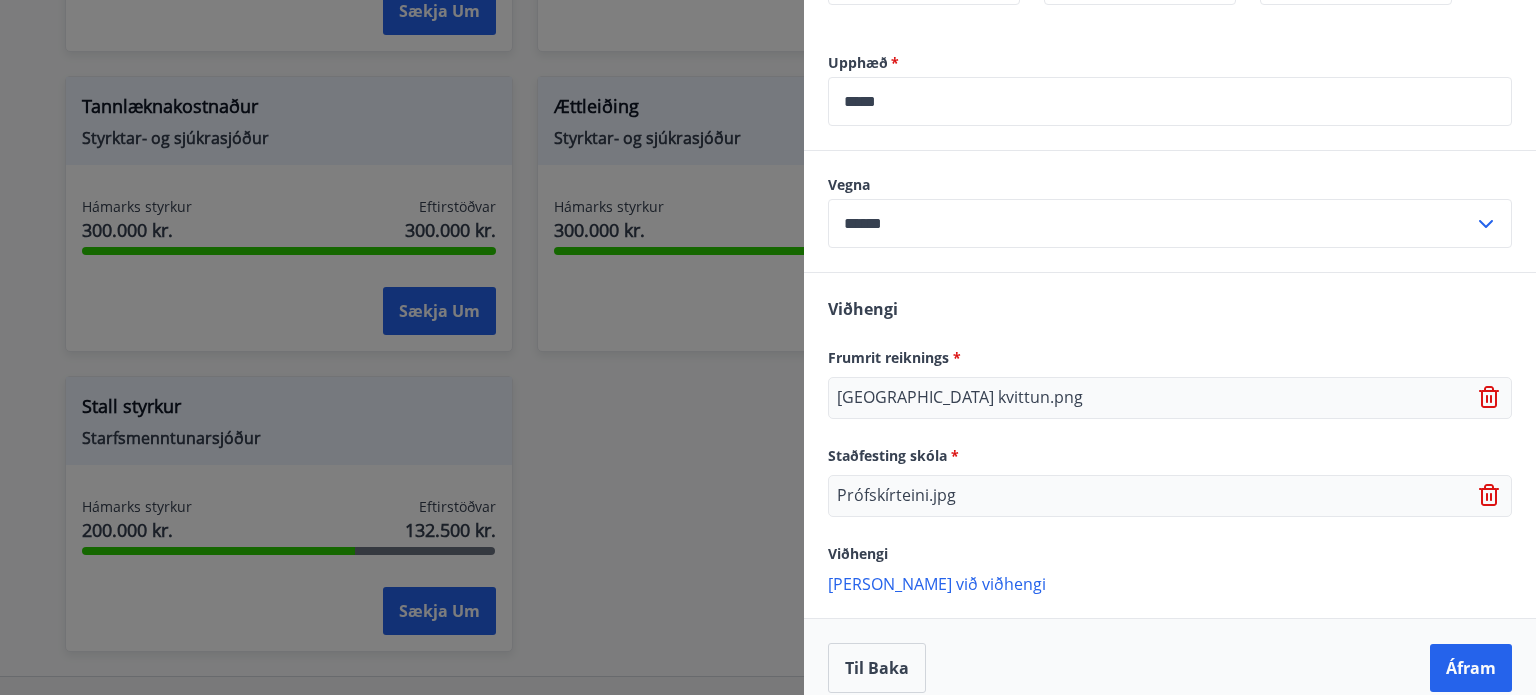 click on "[PERSON_NAME] við viðhengi" at bounding box center (1170, 583) 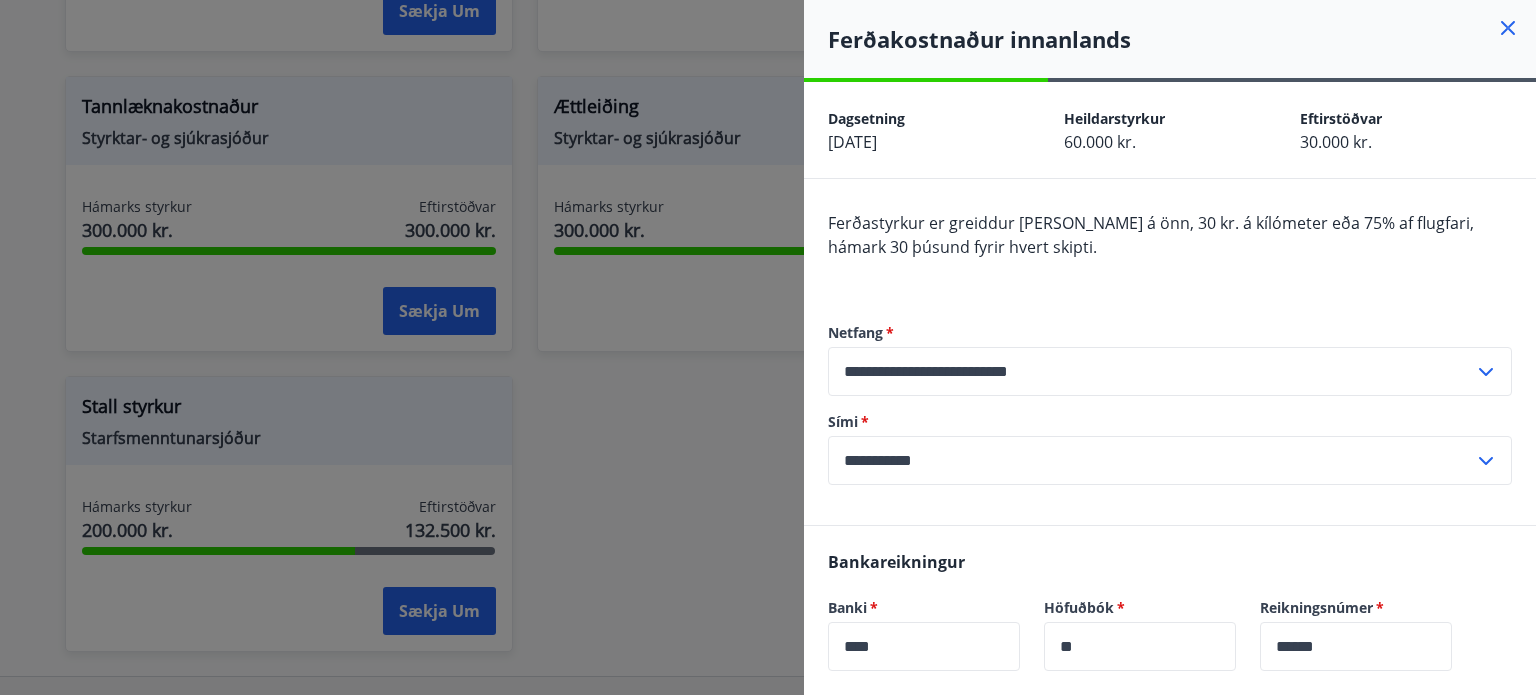scroll, scrollTop: 728, scrollLeft: 0, axis: vertical 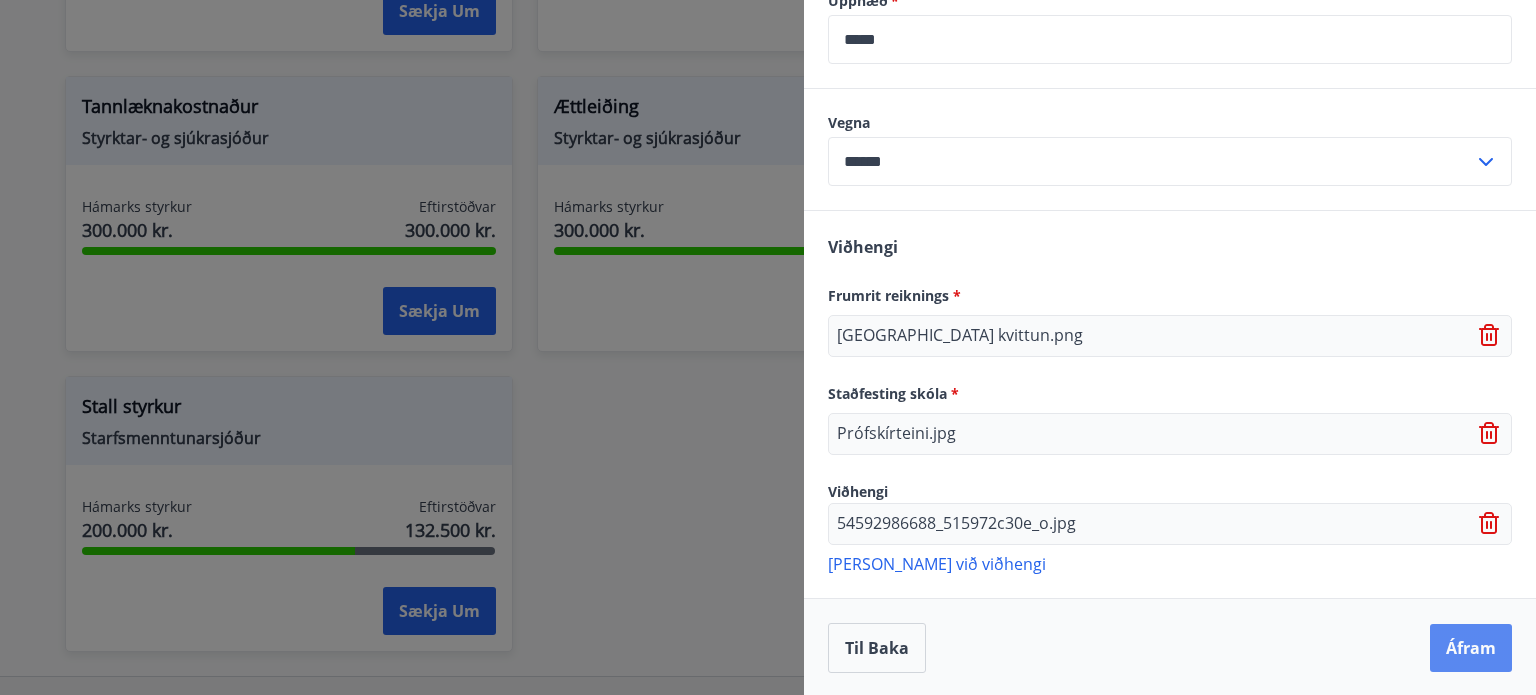 click on "Áfram" at bounding box center [1471, 648] 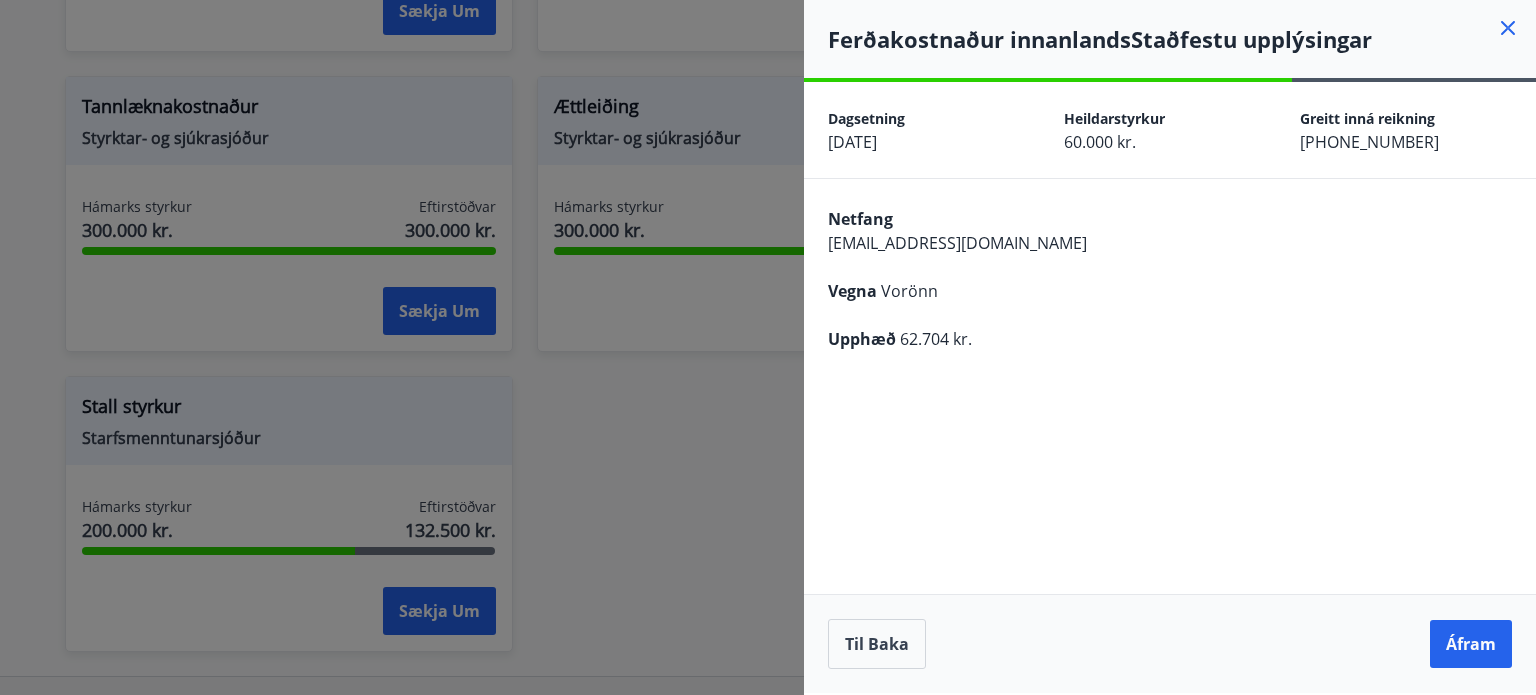 scroll, scrollTop: 0, scrollLeft: 0, axis: both 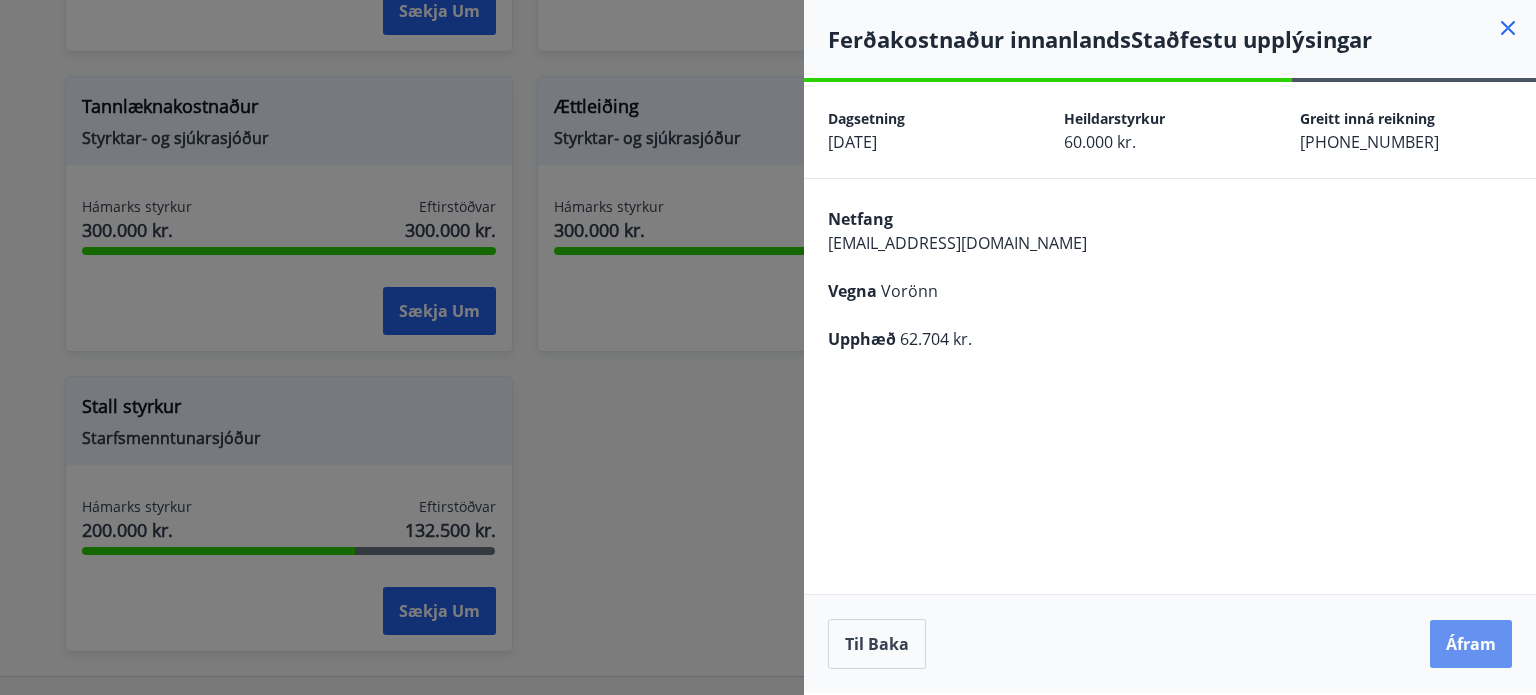 click on "Áfram" at bounding box center [1471, 644] 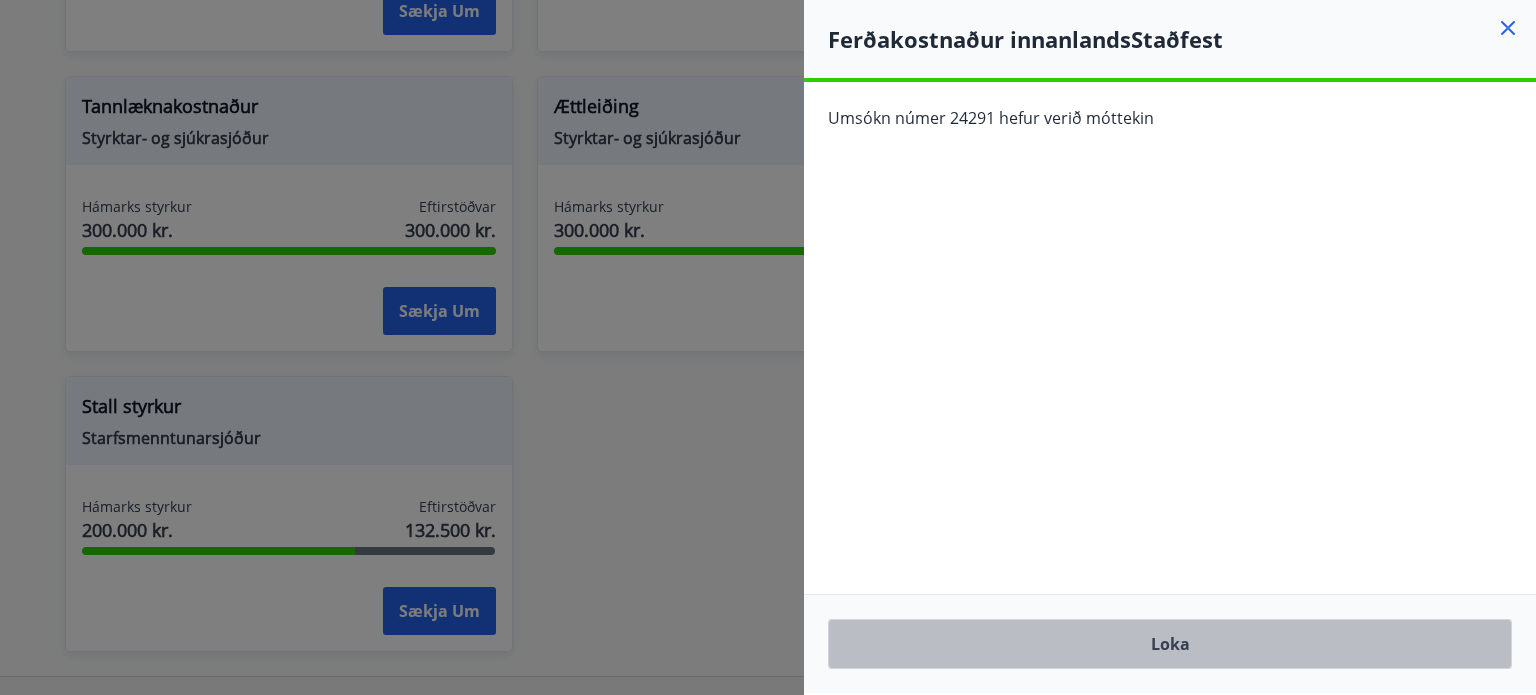 click on "Loka" at bounding box center (1170, 644) 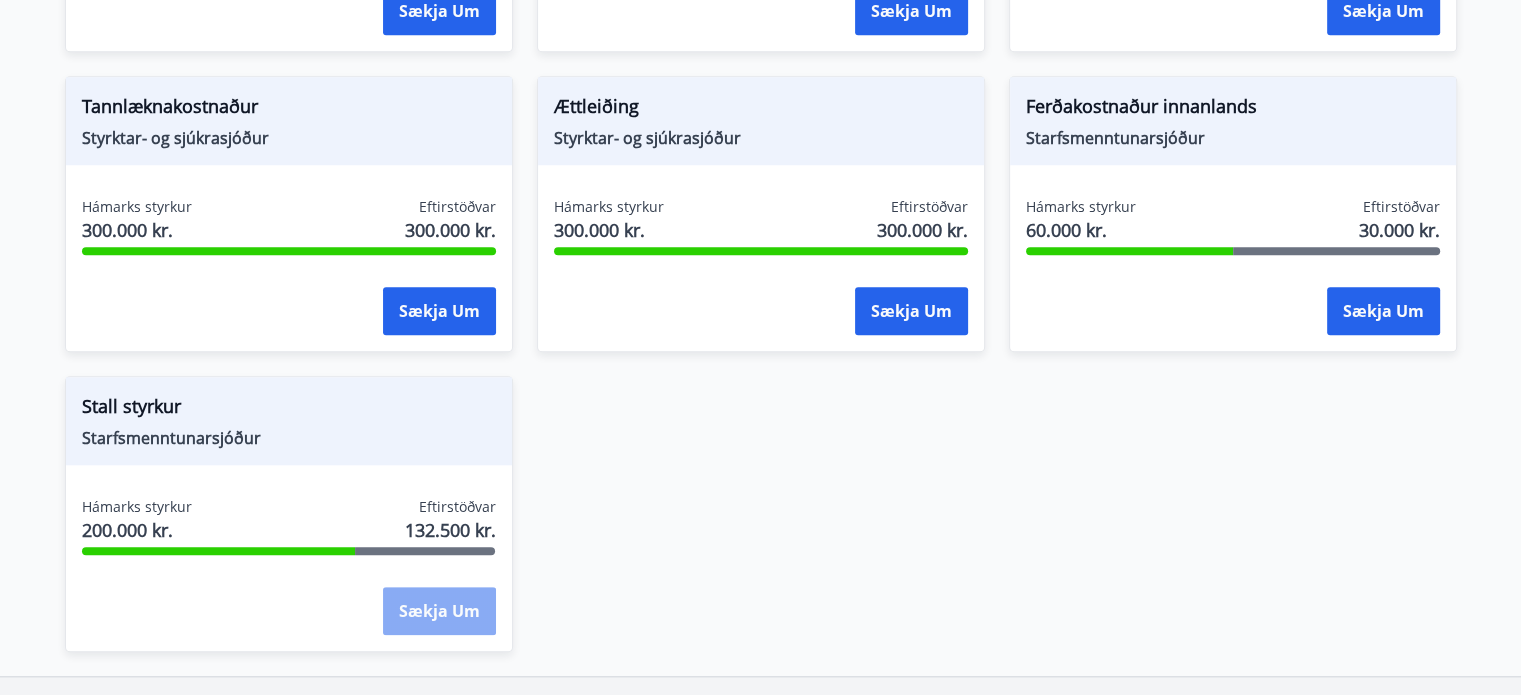 click on "Sækja um" at bounding box center (439, 611) 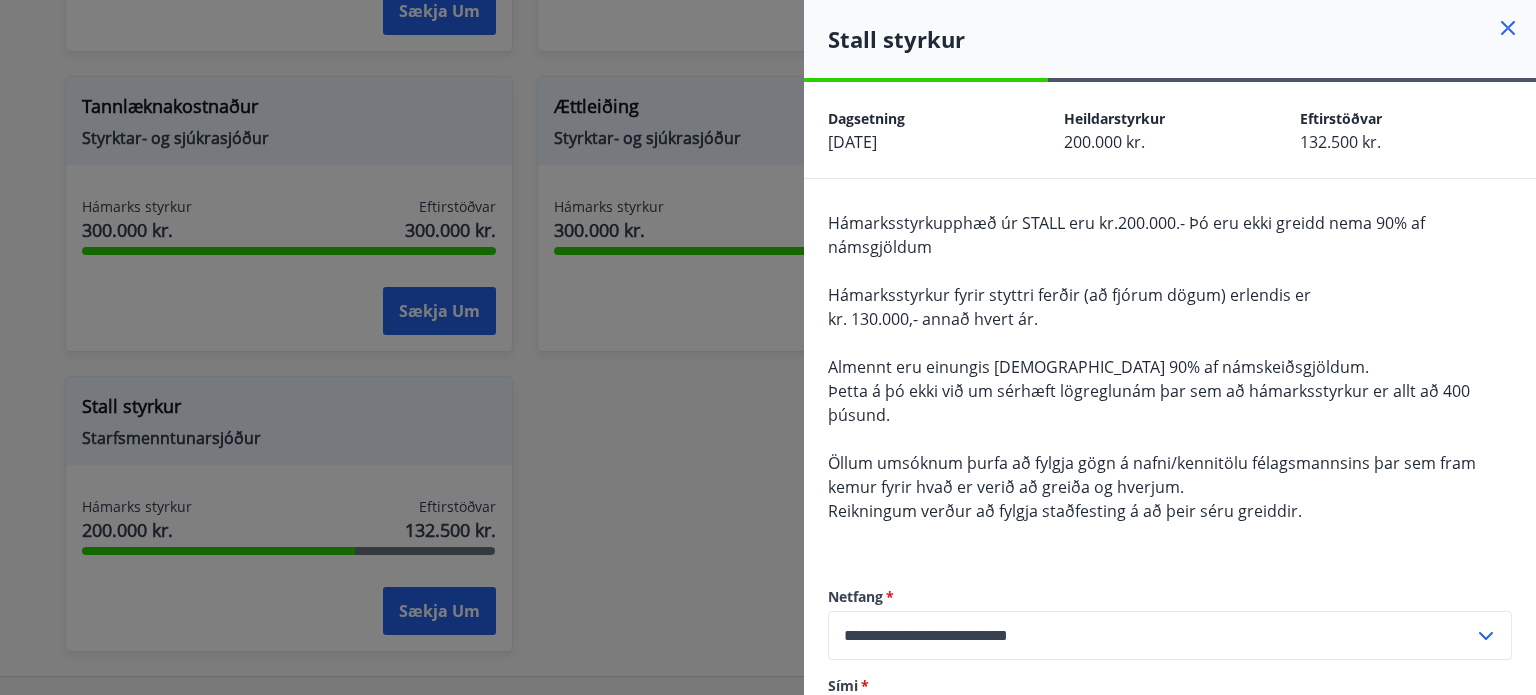 click on "Hámarksstyrkupphæð úr STALL eru kr.200.000.- Þó eru ekki greidd nema 90% af námsgjöldum   Hámarksstyrkur fyrir styttri ferðir (að fjórum dögum) erlendis er  kr. 130.000,- annað hvert ár.   Almennt eru einungis greidd 90% af námskeiðsgjöldum.  Þetta á þó ekki við um sérhæft lögreglunám þar sem að hámarksstyrkur er allt að 400 þúsund.   Öllum umsóknum þurfa að fylgja gögn á nafni/kennitölu félagsmannsins þar sem fram kemur fyrir hvað er verið að greiða og hverjum.  Reikningum verður að fylgja staðfesting á að þeir séru greiddir." at bounding box center (1170, 379) 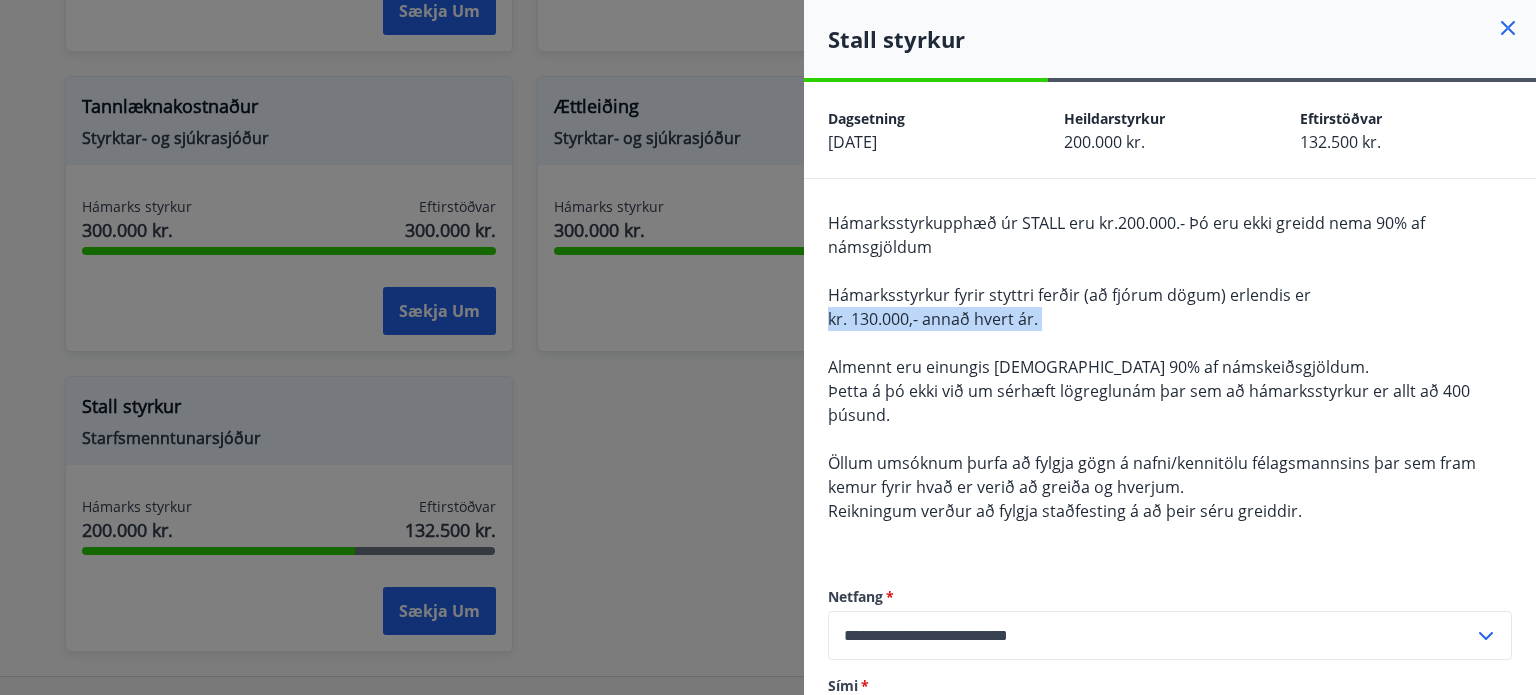 click on "Hámarksstyrkupphæð úr STALL eru kr.200.000.- Þó eru ekki greidd nema 90% af námsgjöldum   Hámarksstyrkur fyrir styttri ferðir (að fjórum dögum) erlendis er  kr. 130.000,- annað hvert ár.   Almennt eru einungis greidd 90% af námskeiðsgjöldum.  Þetta á þó ekki við um sérhæft lögreglunám þar sem að hámarksstyrkur er allt að 400 þúsund.   Öllum umsóknum þurfa að fylgja gögn á nafni/kennitölu félagsmannsins þar sem fram kemur fyrir hvað er verið að greiða og hverjum.  Reikningum verður að fylgja staðfesting á að þeir séru greiddir." at bounding box center [1170, 379] 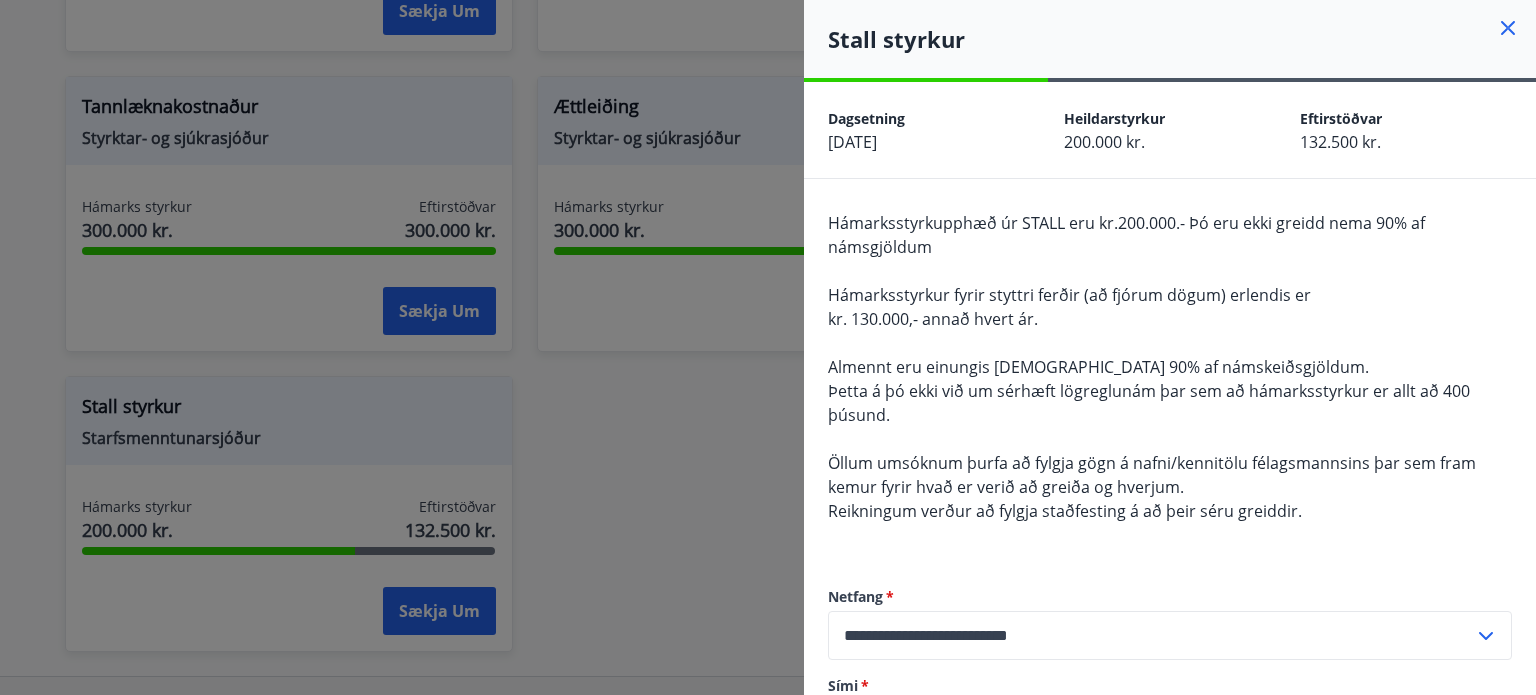 click on "Almennt eru einungis [DEMOGRAPHIC_DATA] 90% af námskeiðsgjöldum." at bounding box center (1098, 367) 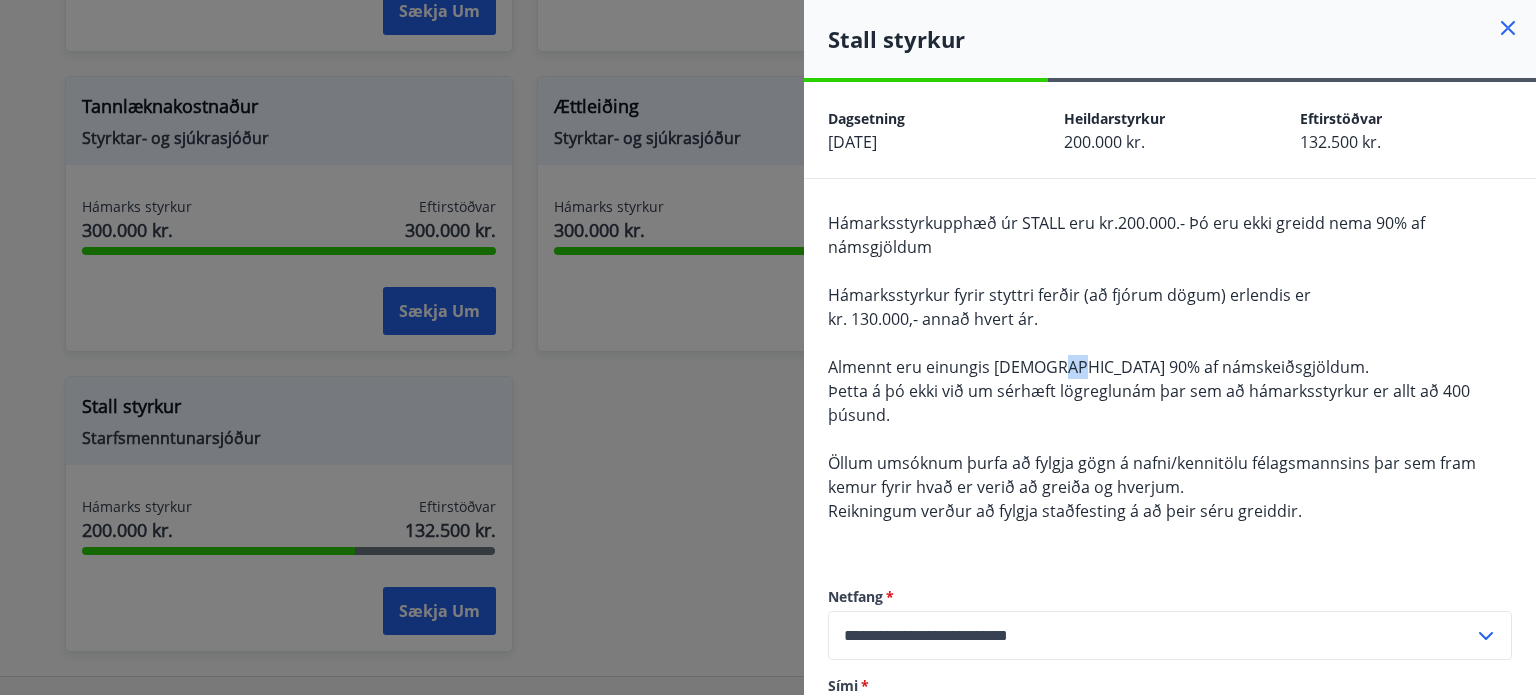 click on "Almennt eru einungis [DEMOGRAPHIC_DATA] 90% af námskeiðsgjöldum." at bounding box center [1098, 367] 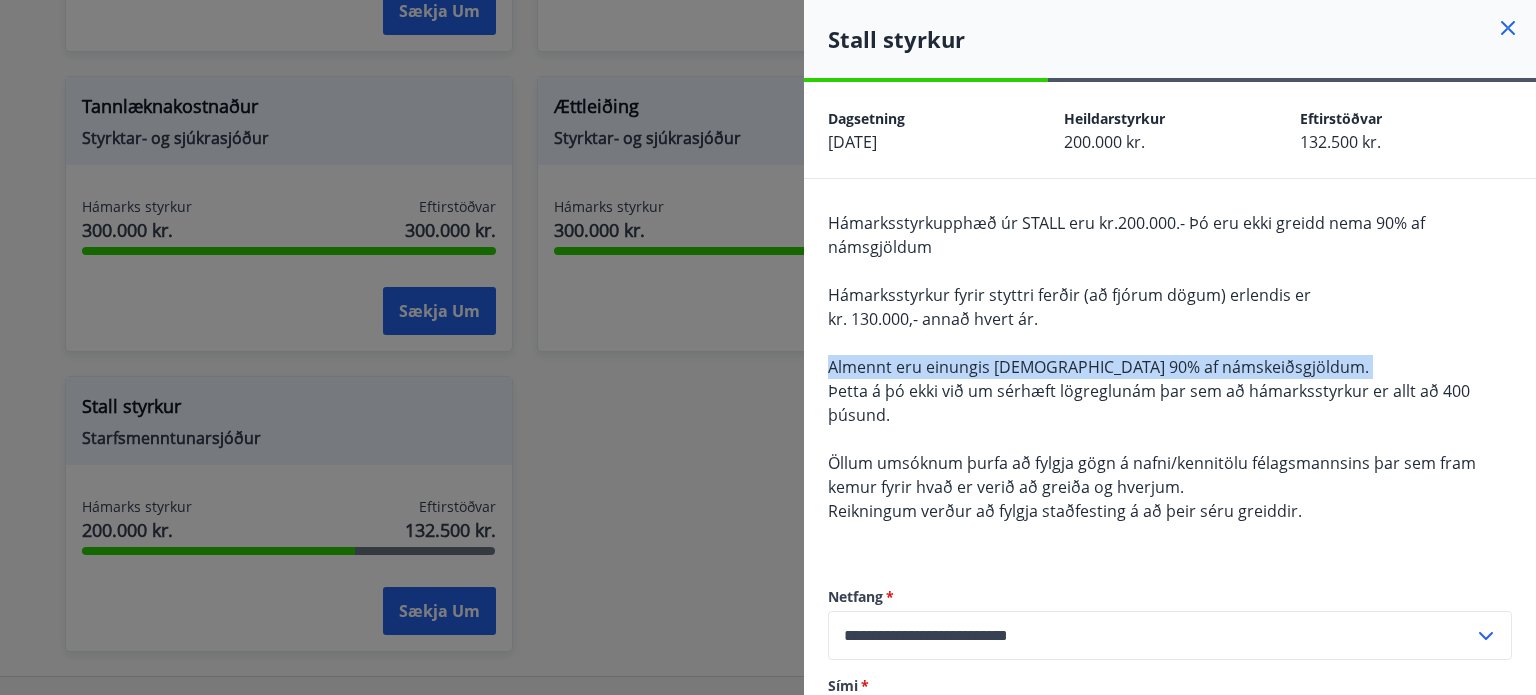 click on "Almennt eru einungis [DEMOGRAPHIC_DATA] 90% af námskeiðsgjöldum." at bounding box center [1098, 367] 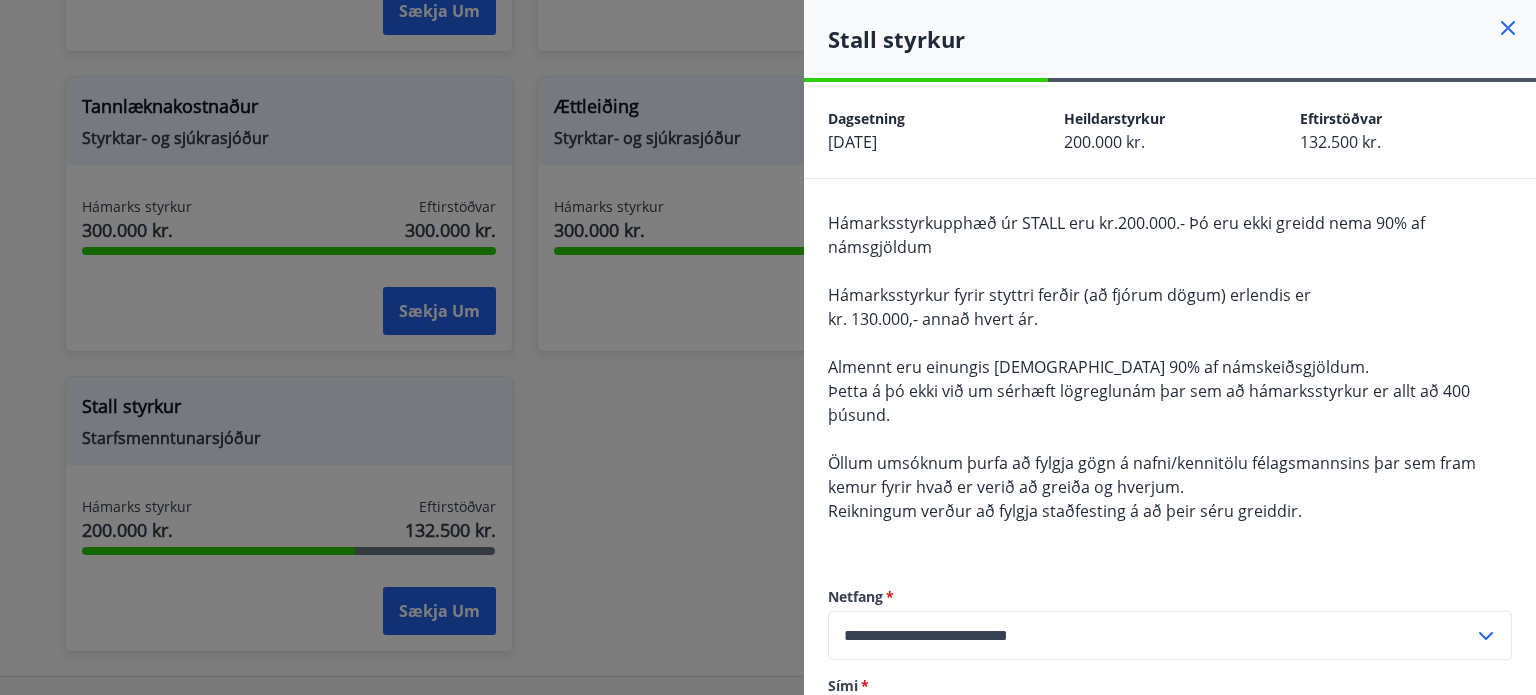 click on "Þetta á þó ekki við um sérhæft lögreglunám þar sem að hámarksstyrkur er allt að 400 þúsund." at bounding box center [1149, 403] 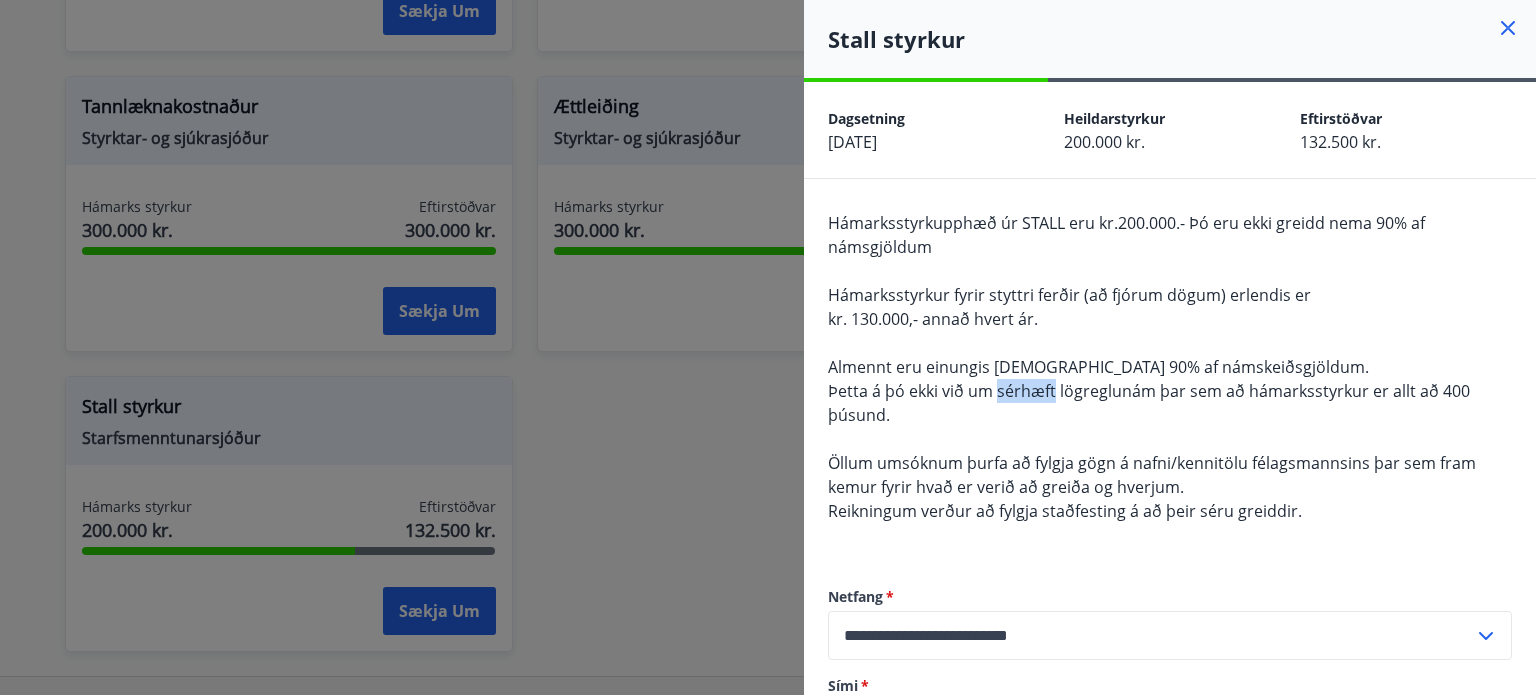 click on "Þetta á þó ekki við um sérhæft lögreglunám þar sem að hámarksstyrkur er allt að 400 þúsund." at bounding box center (1149, 403) 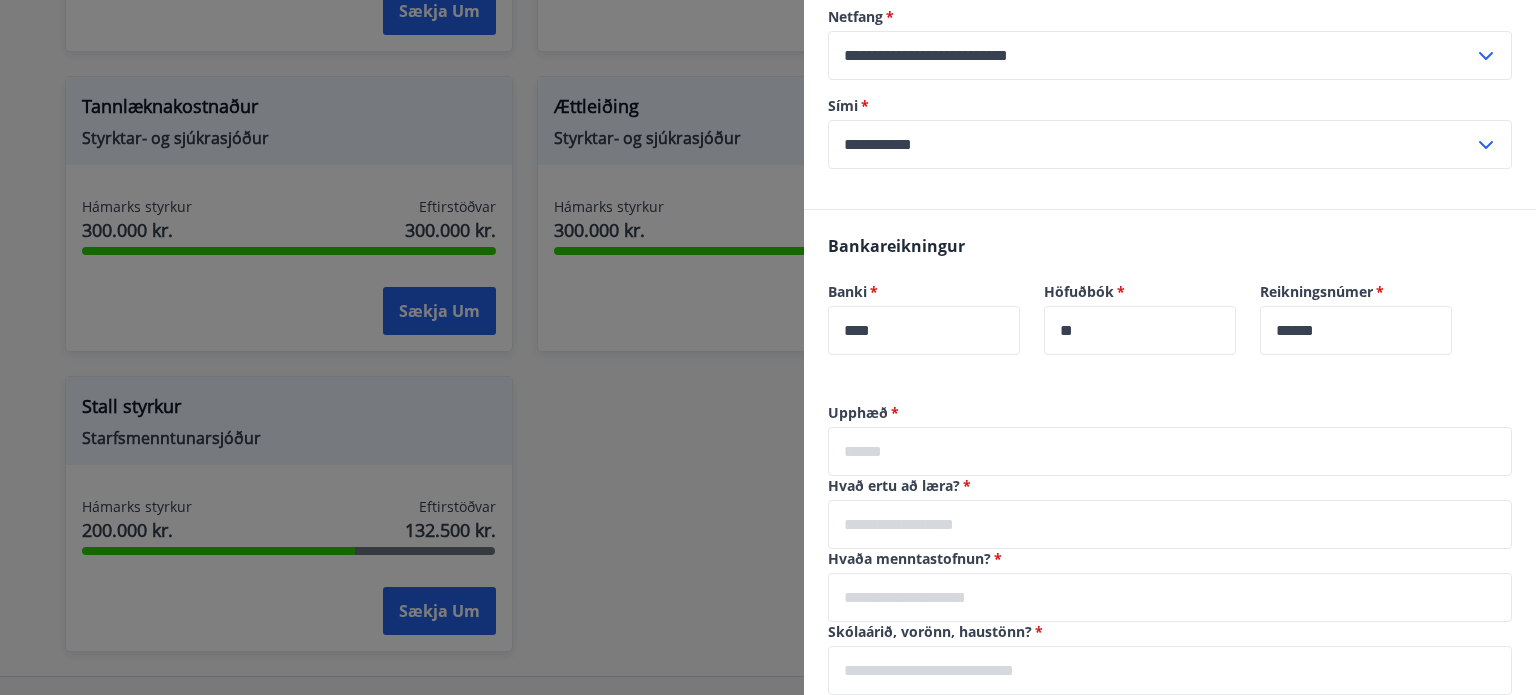 scroll, scrollTop: 579, scrollLeft: 0, axis: vertical 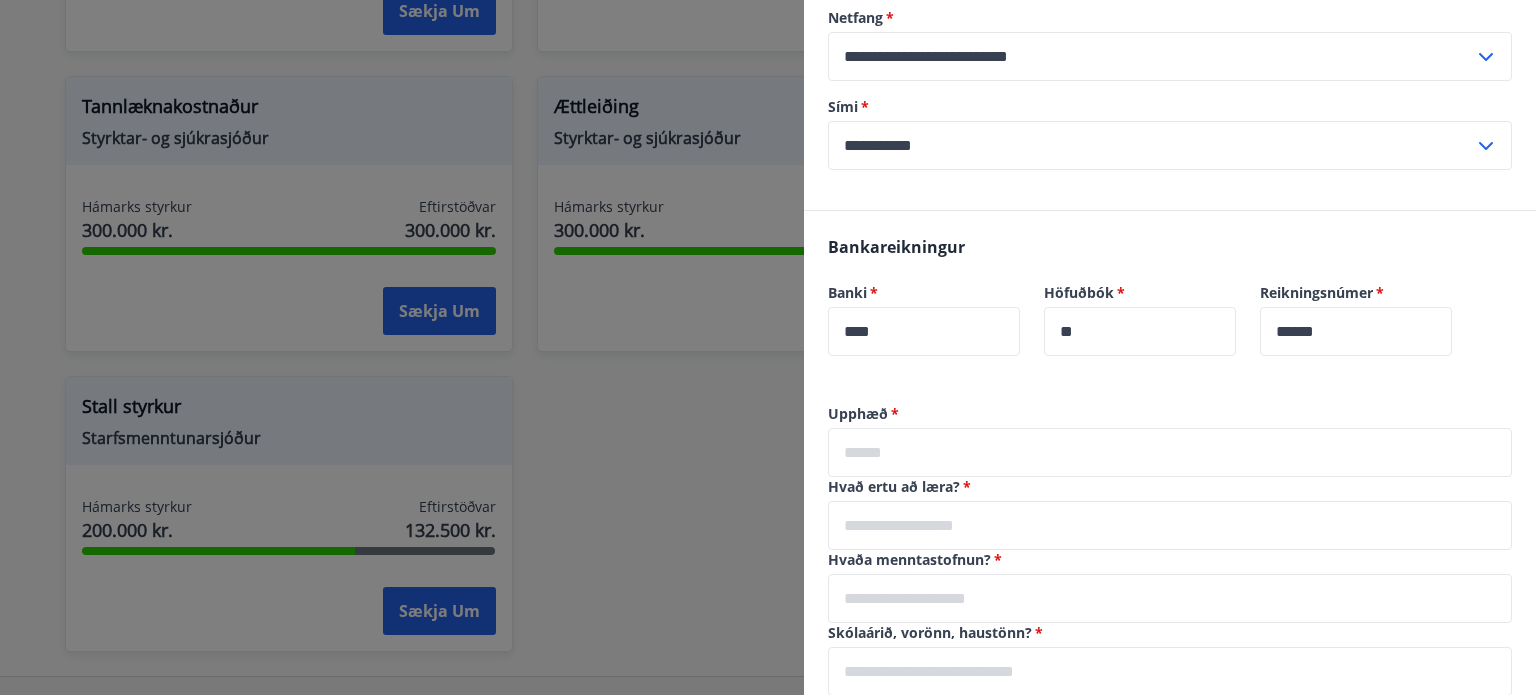 click at bounding box center (1170, 452) 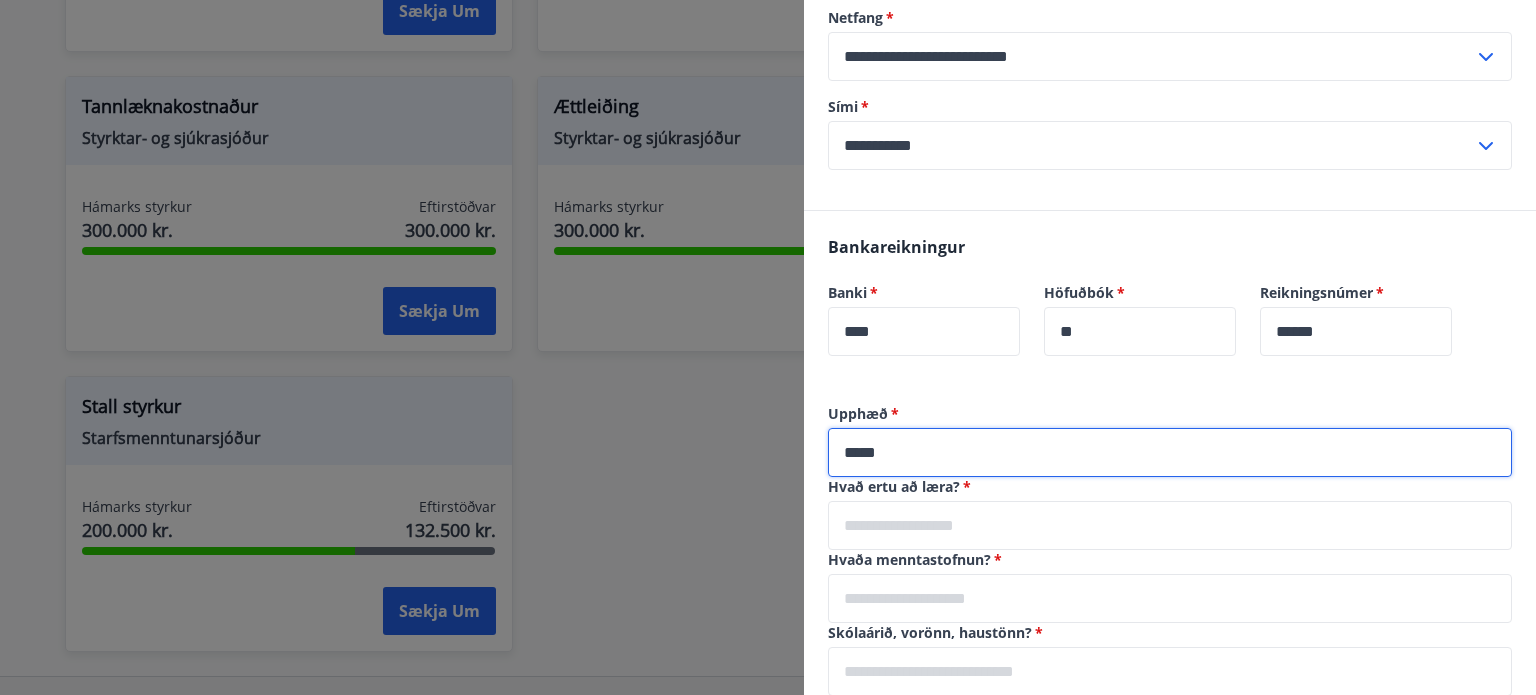 type on "*****" 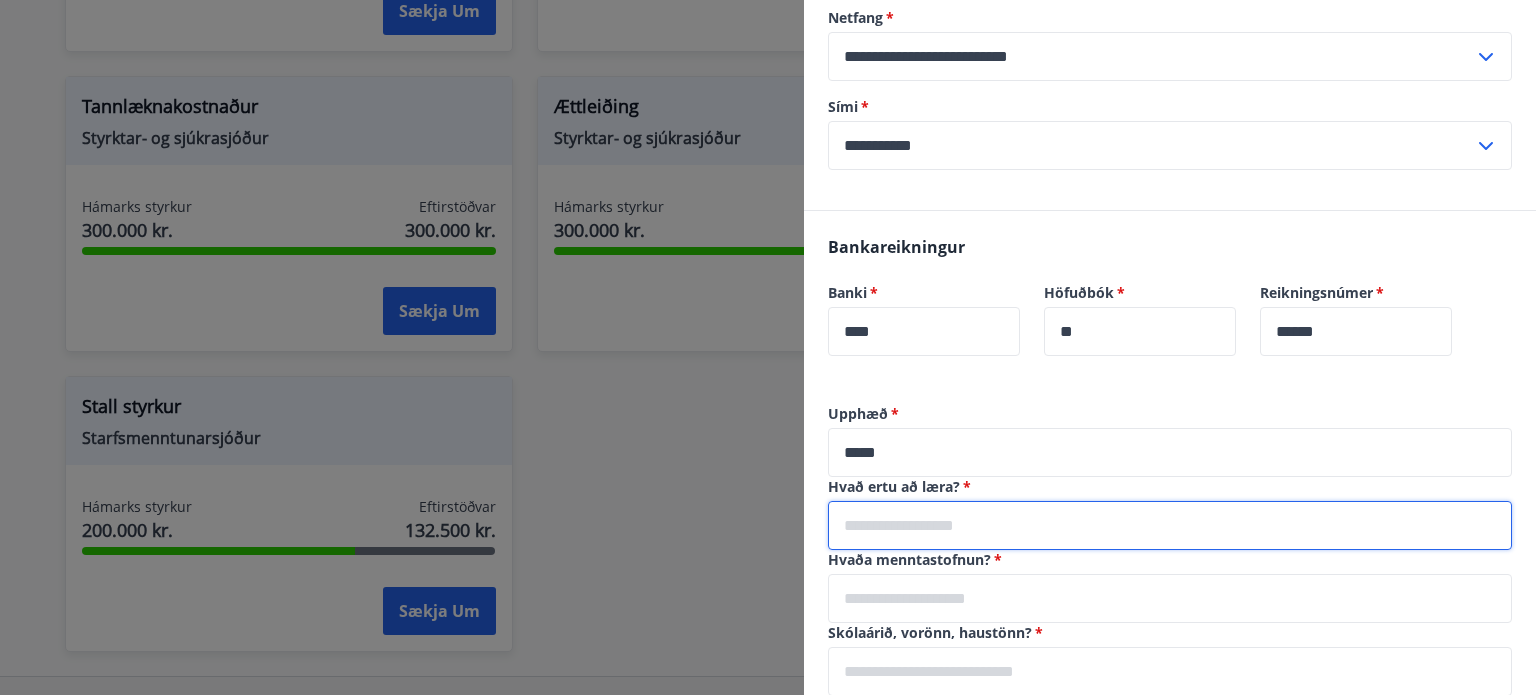 click at bounding box center (1170, 525) 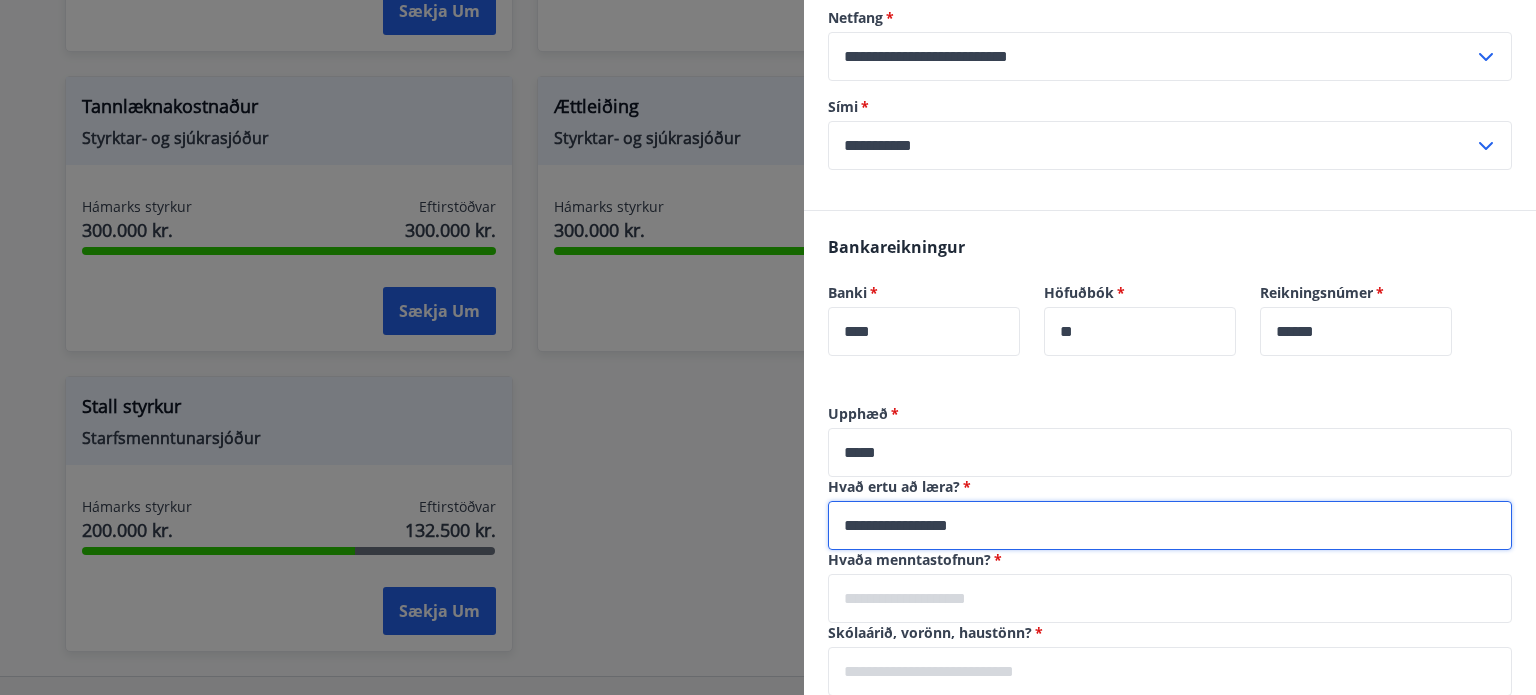 click on "**********" at bounding box center [1170, 525] 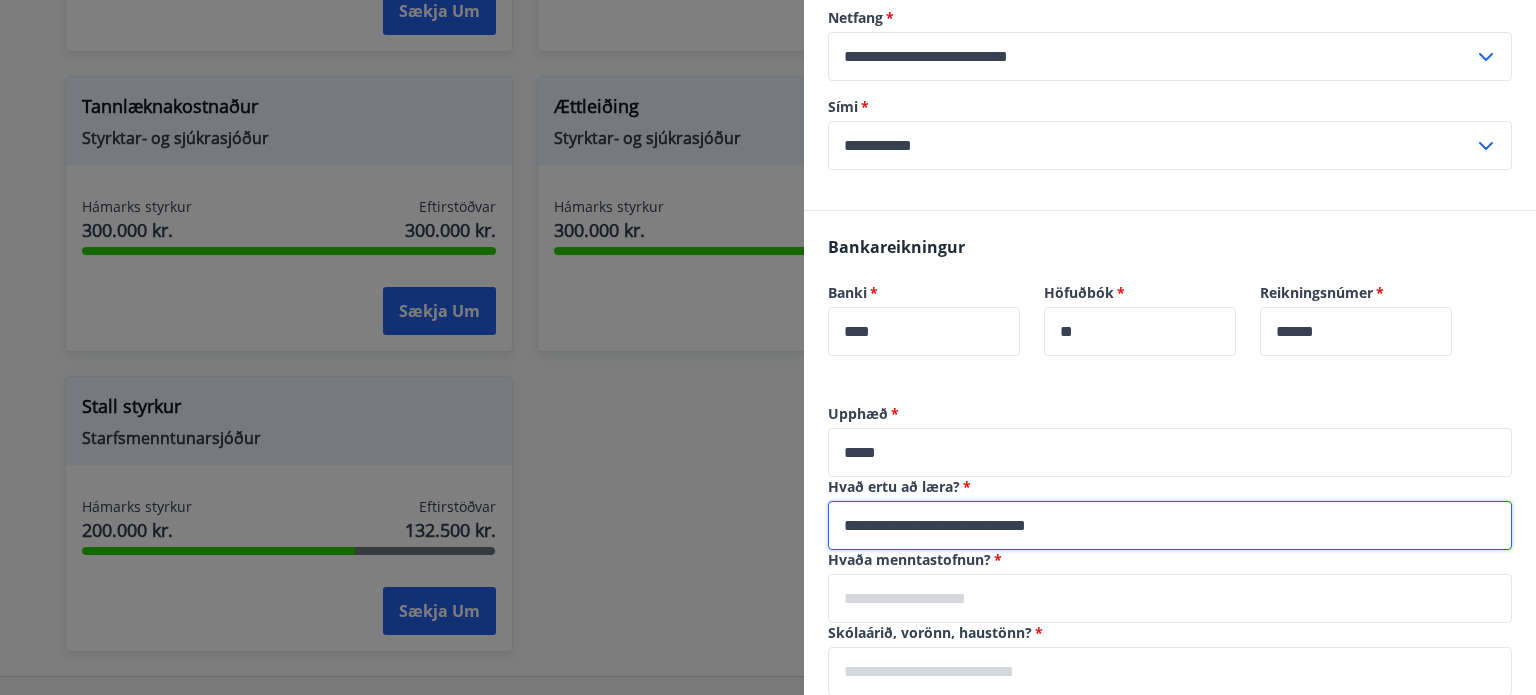 click on "**********" at bounding box center [1170, 525] 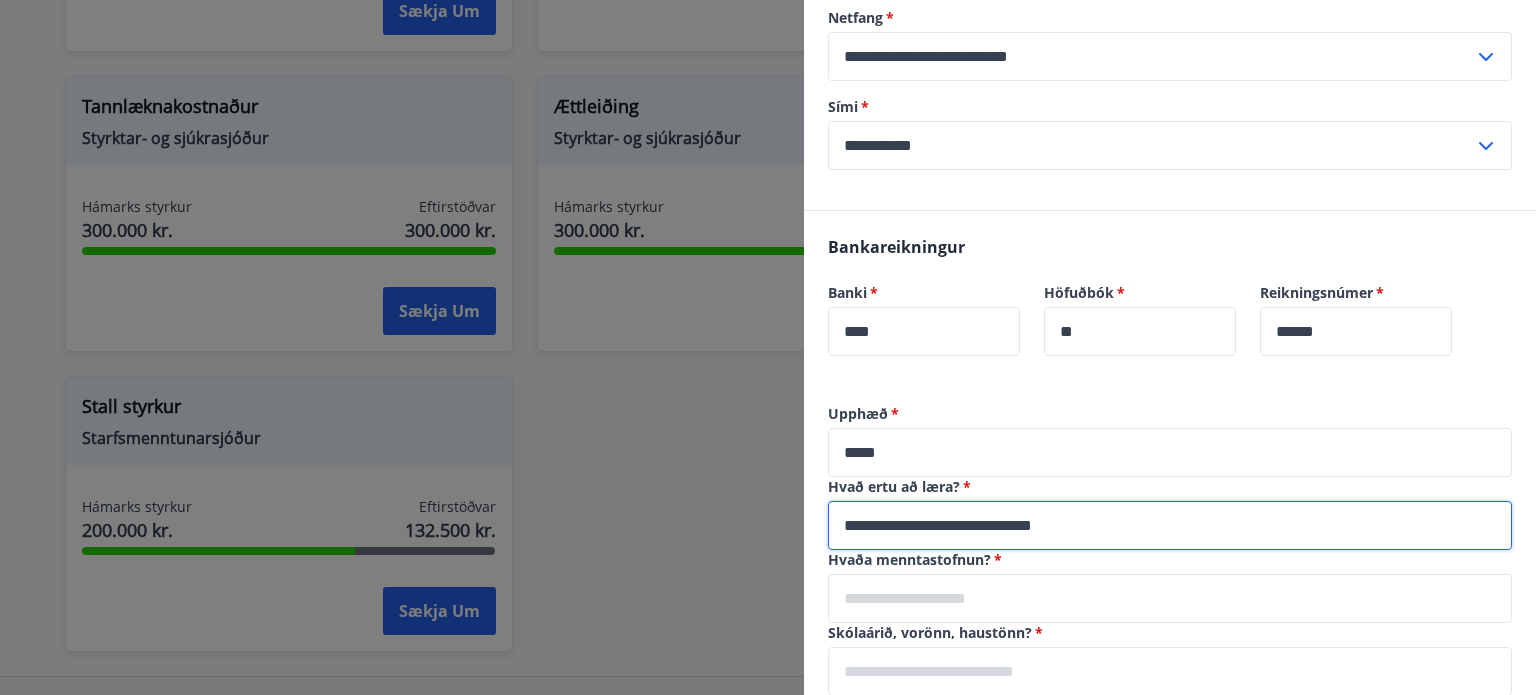 scroll, scrollTop: 727, scrollLeft: 0, axis: vertical 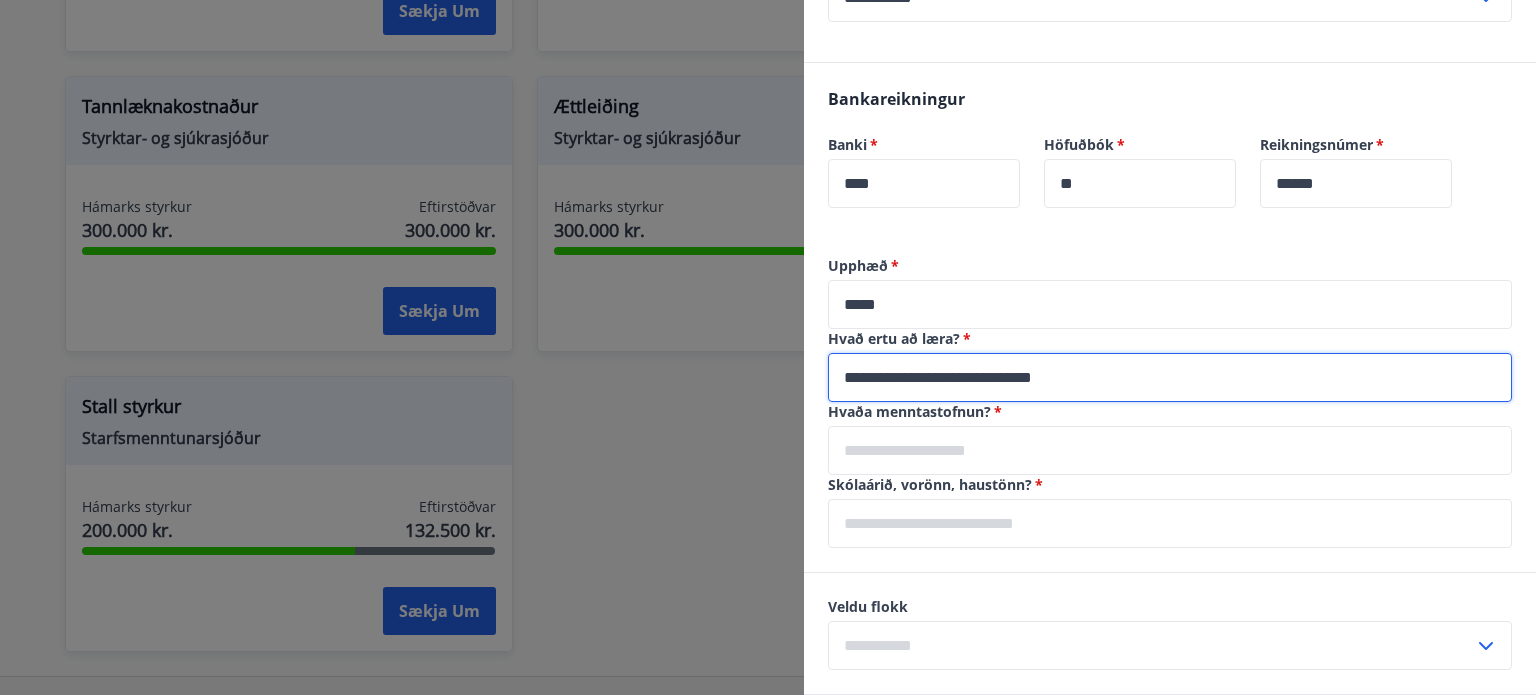 type on "**********" 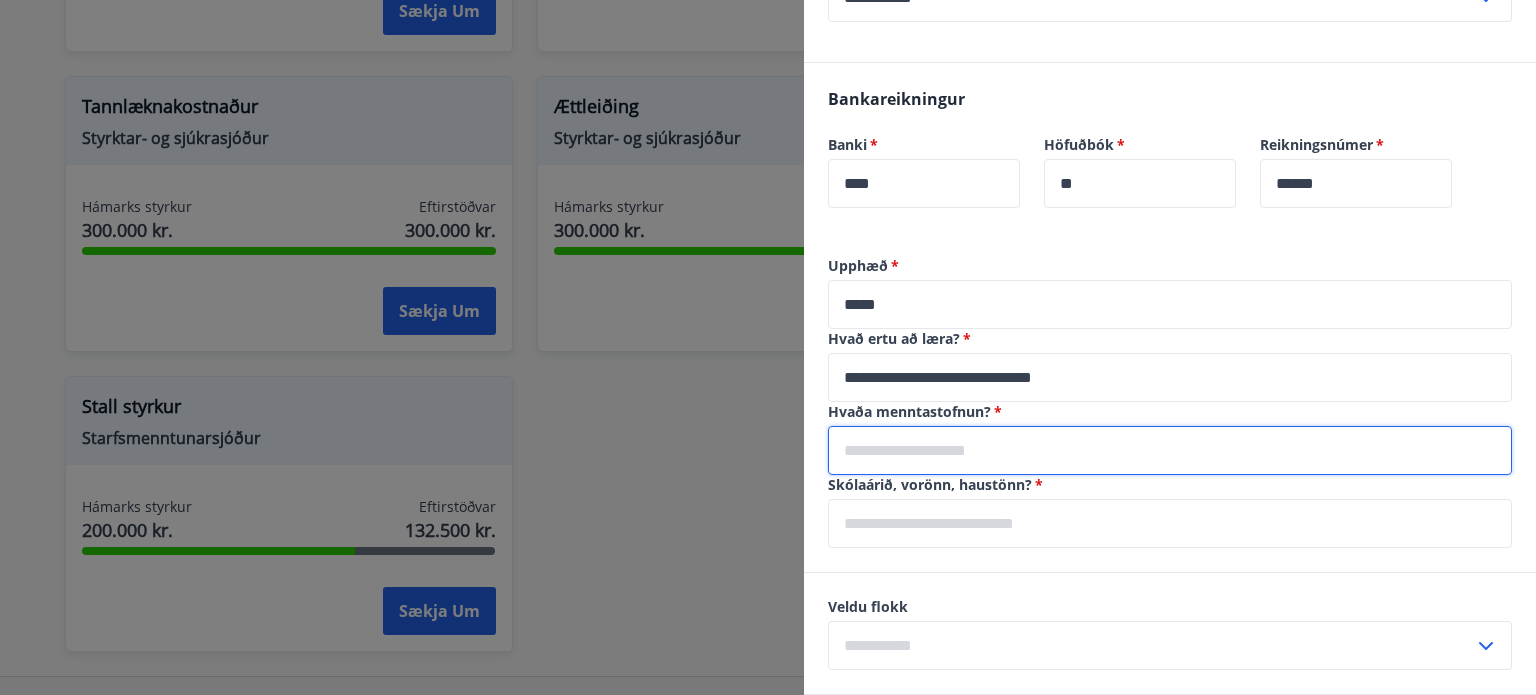 click at bounding box center (1170, 450) 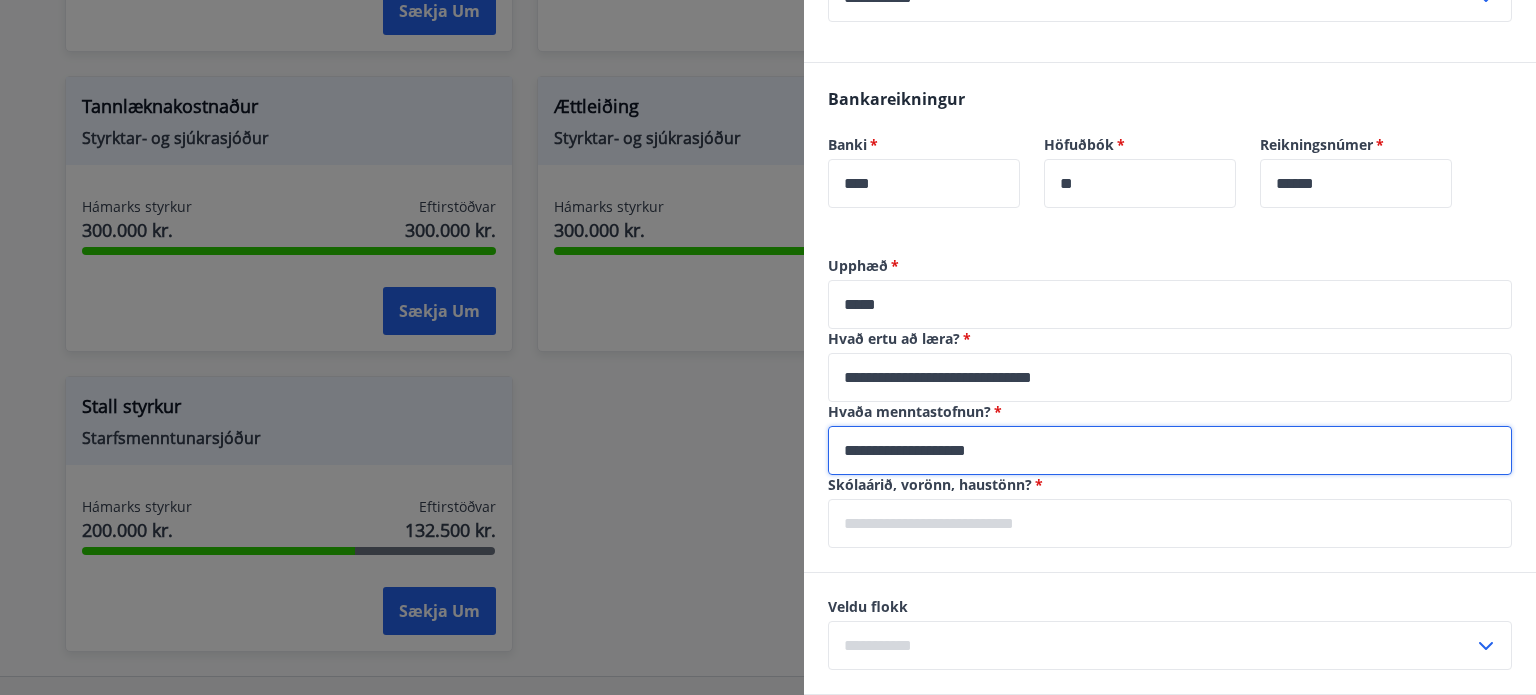 type on "**********" 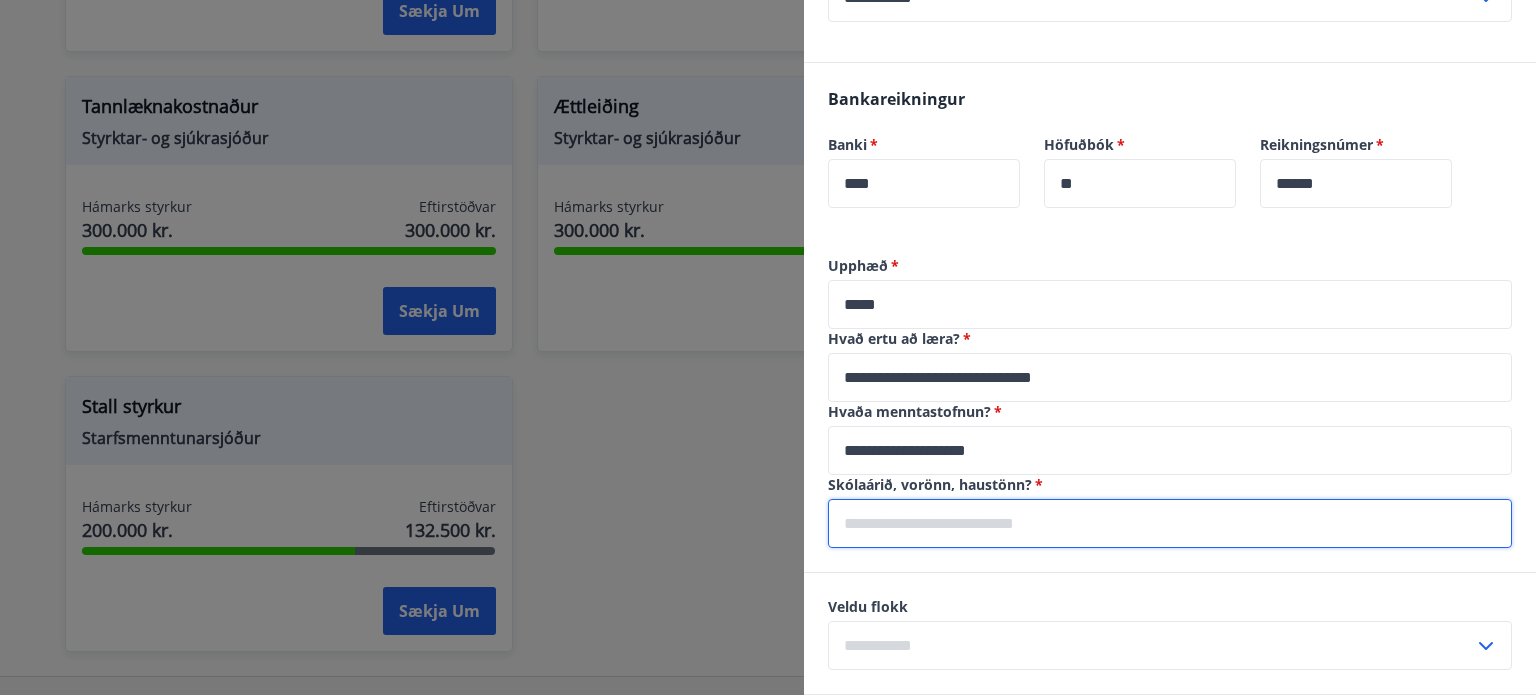 click at bounding box center [1170, 523] 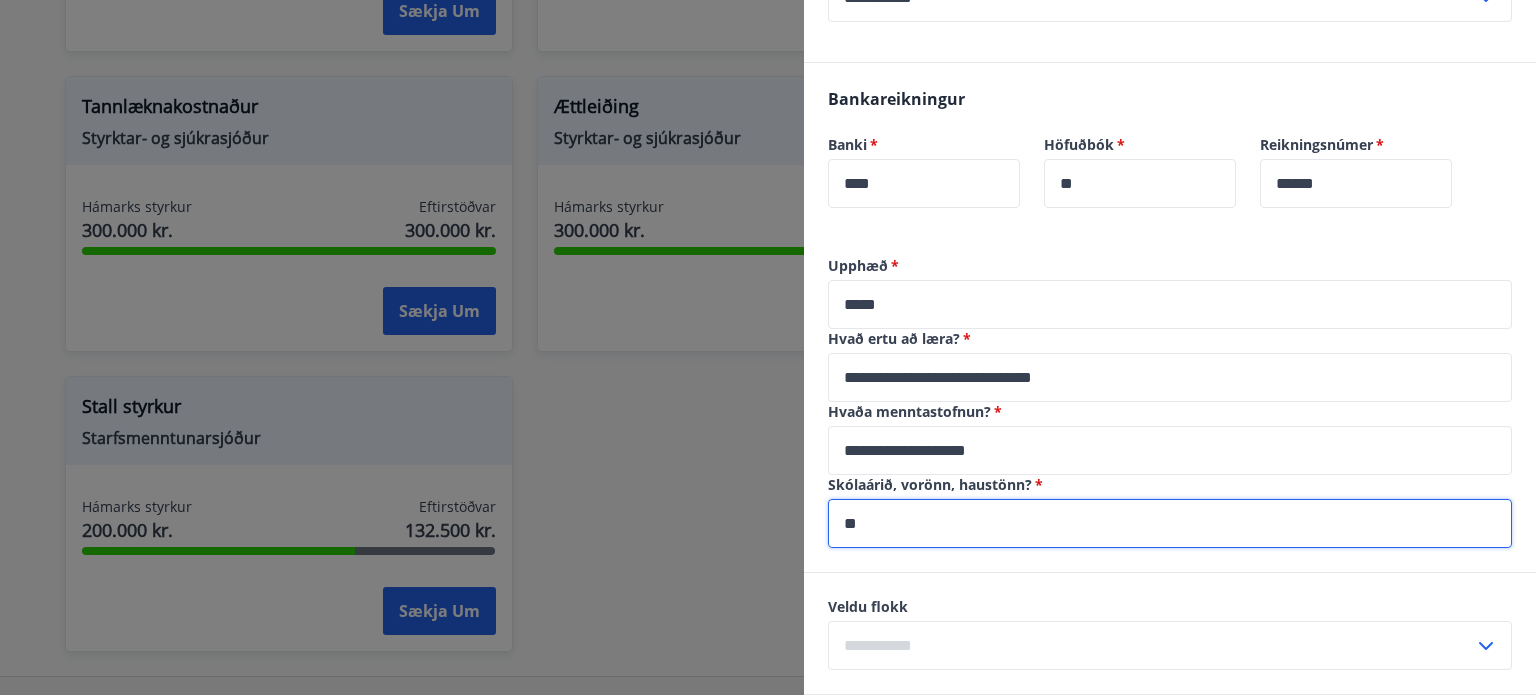 type on "*" 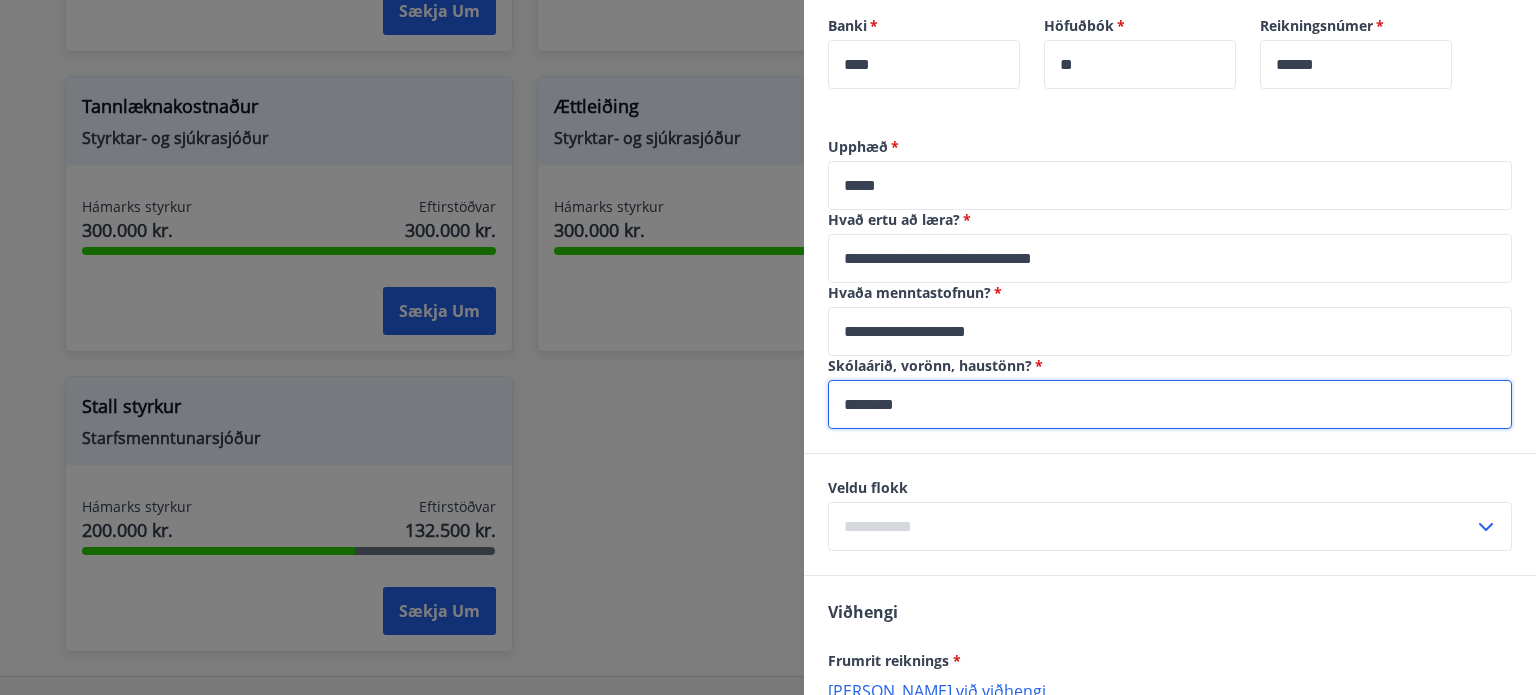scroll, scrollTop: 847, scrollLeft: 0, axis: vertical 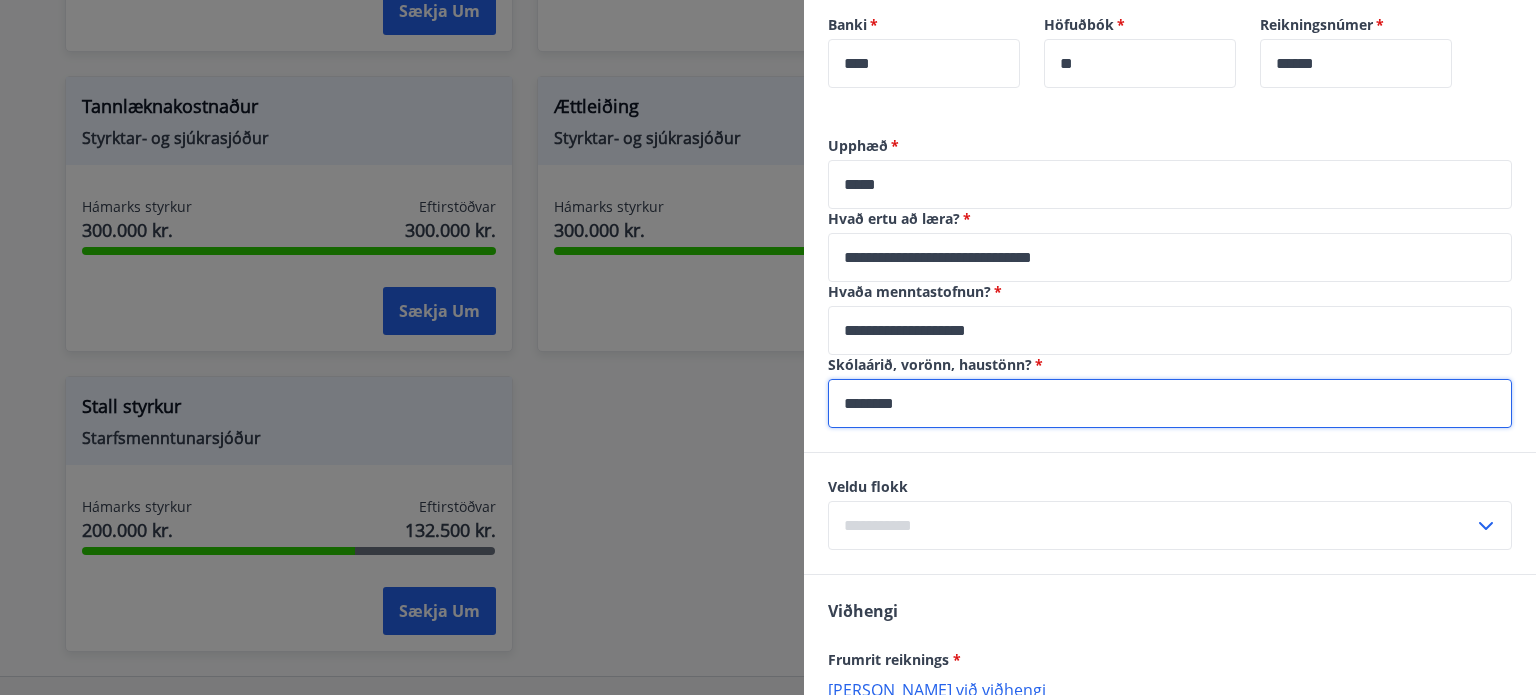 type on "********" 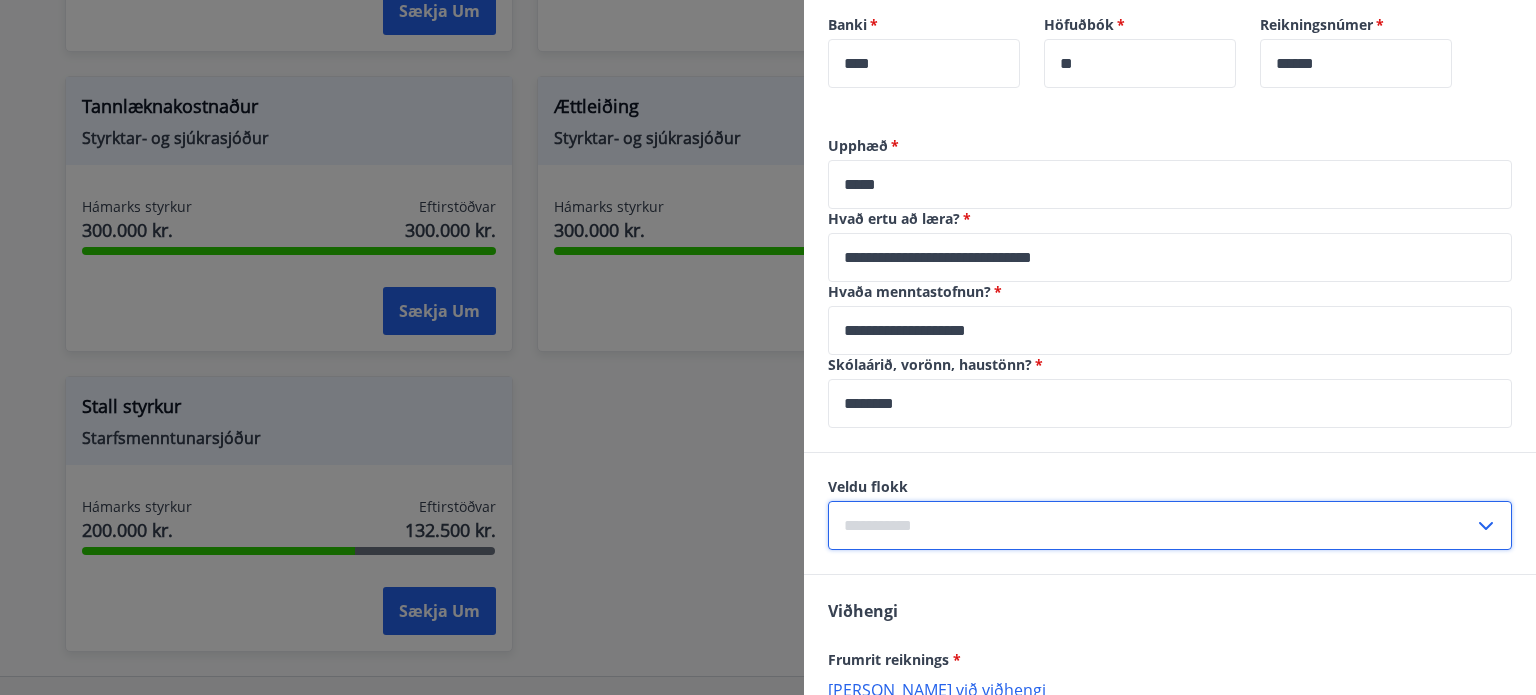 click at bounding box center [1151, 525] 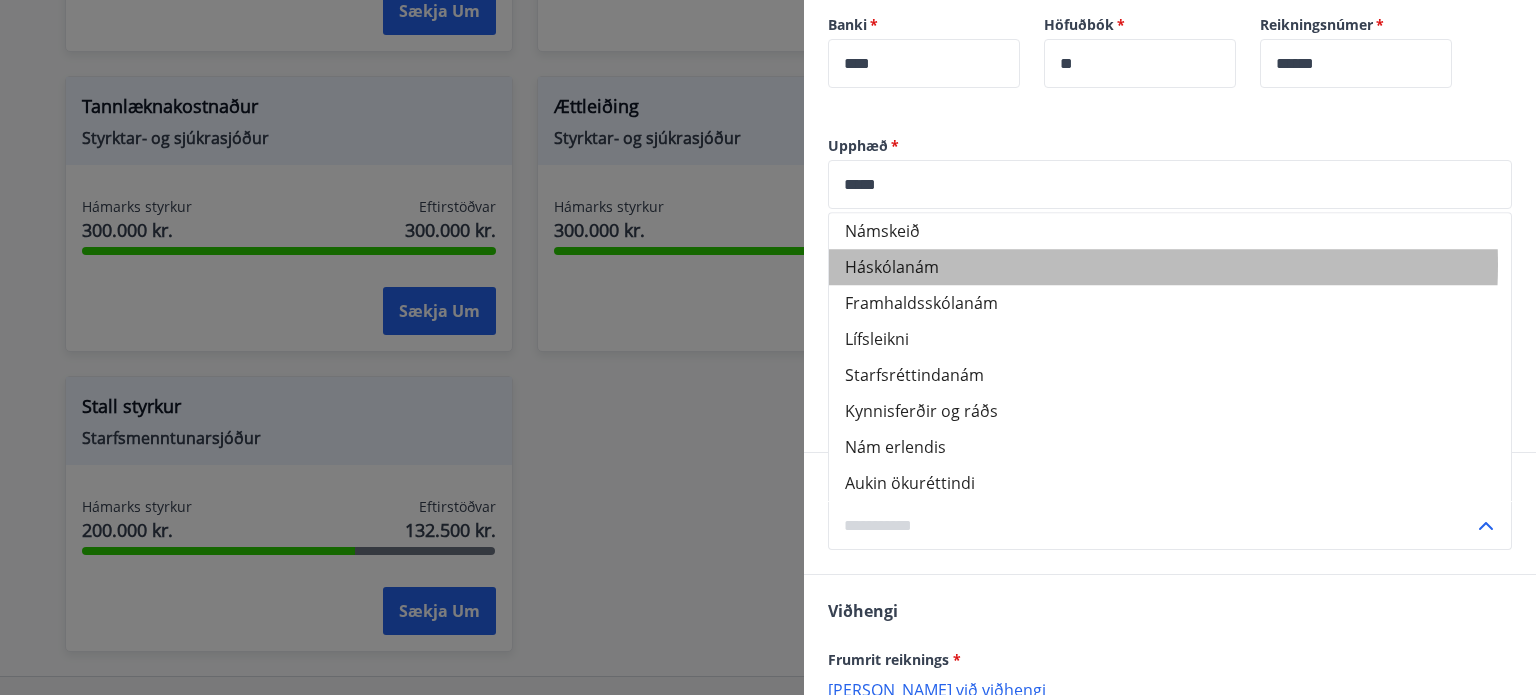 click on "Háskólanám" at bounding box center (1170, 267) 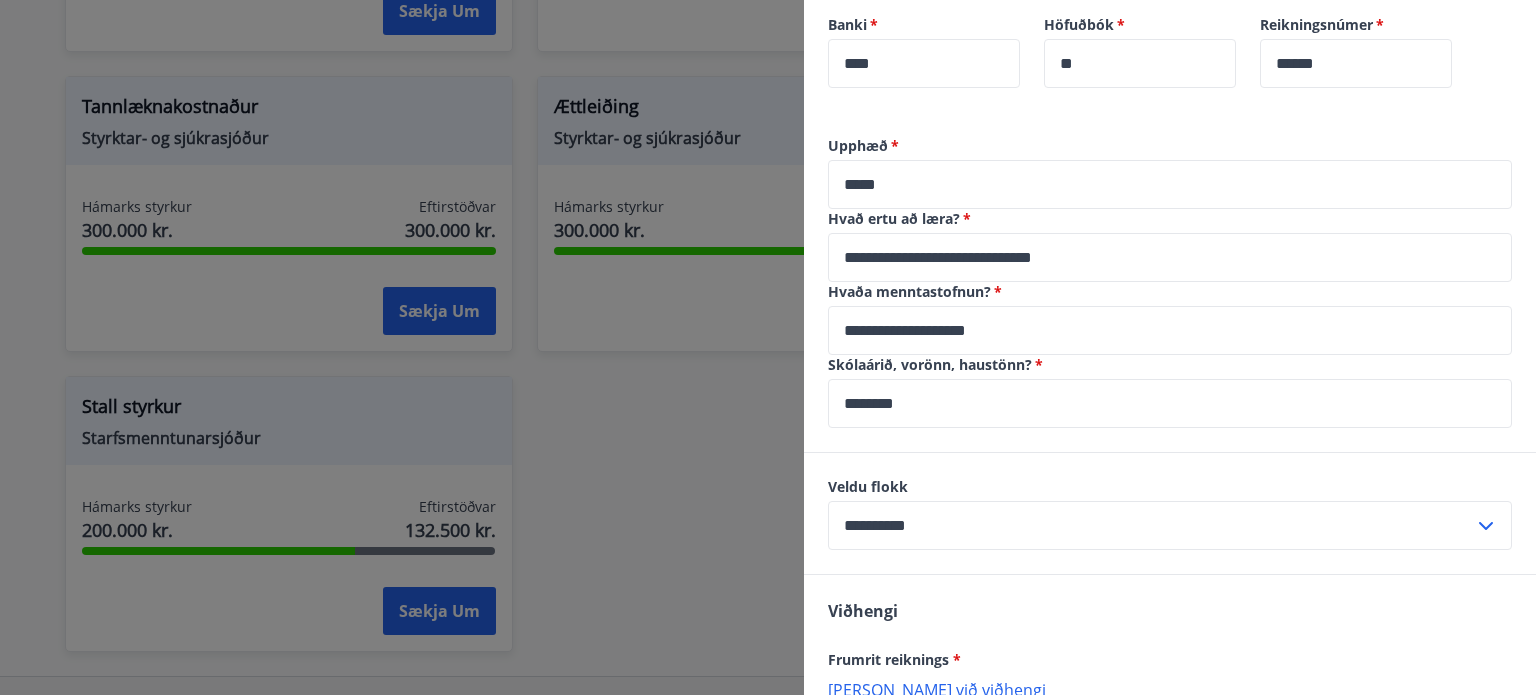 click at bounding box center (1170, 452) 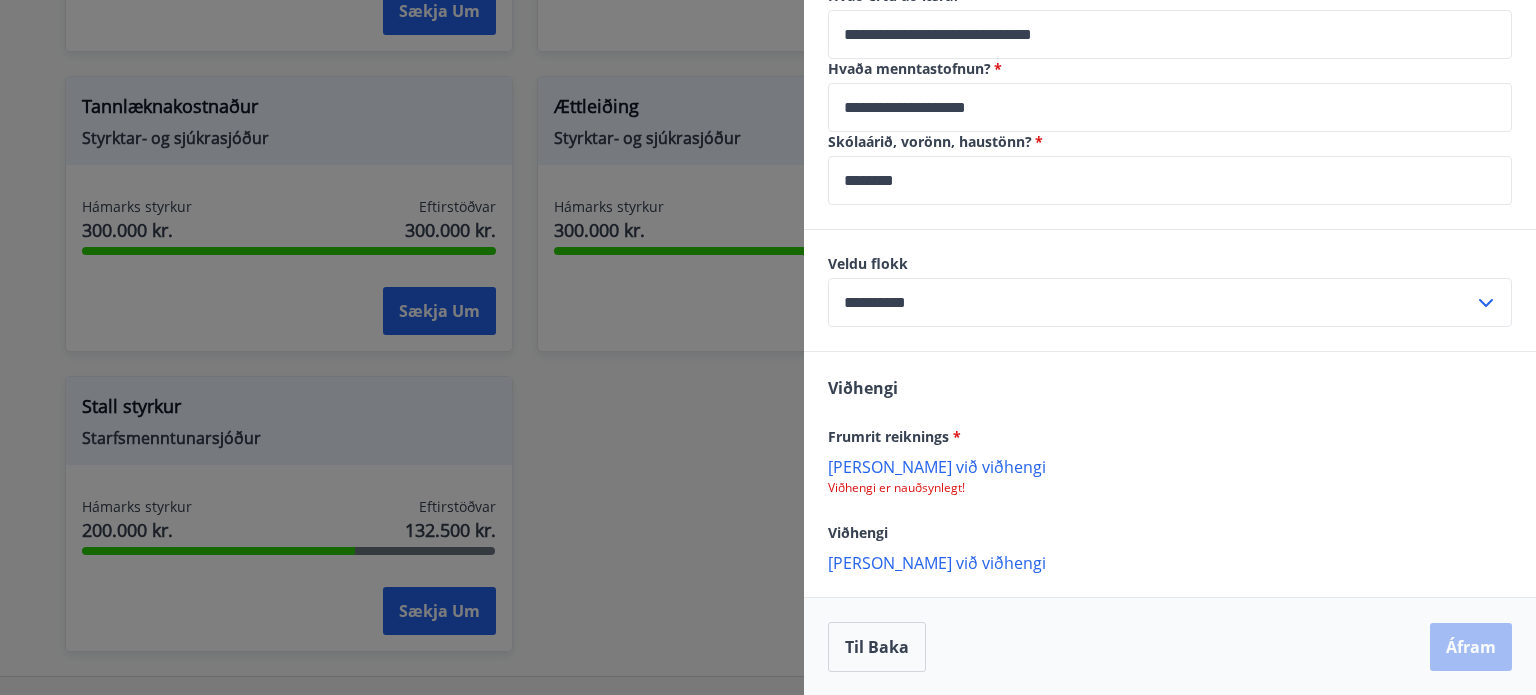 click on "[PERSON_NAME] við viðhengi" at bounding box center (1170, 466) 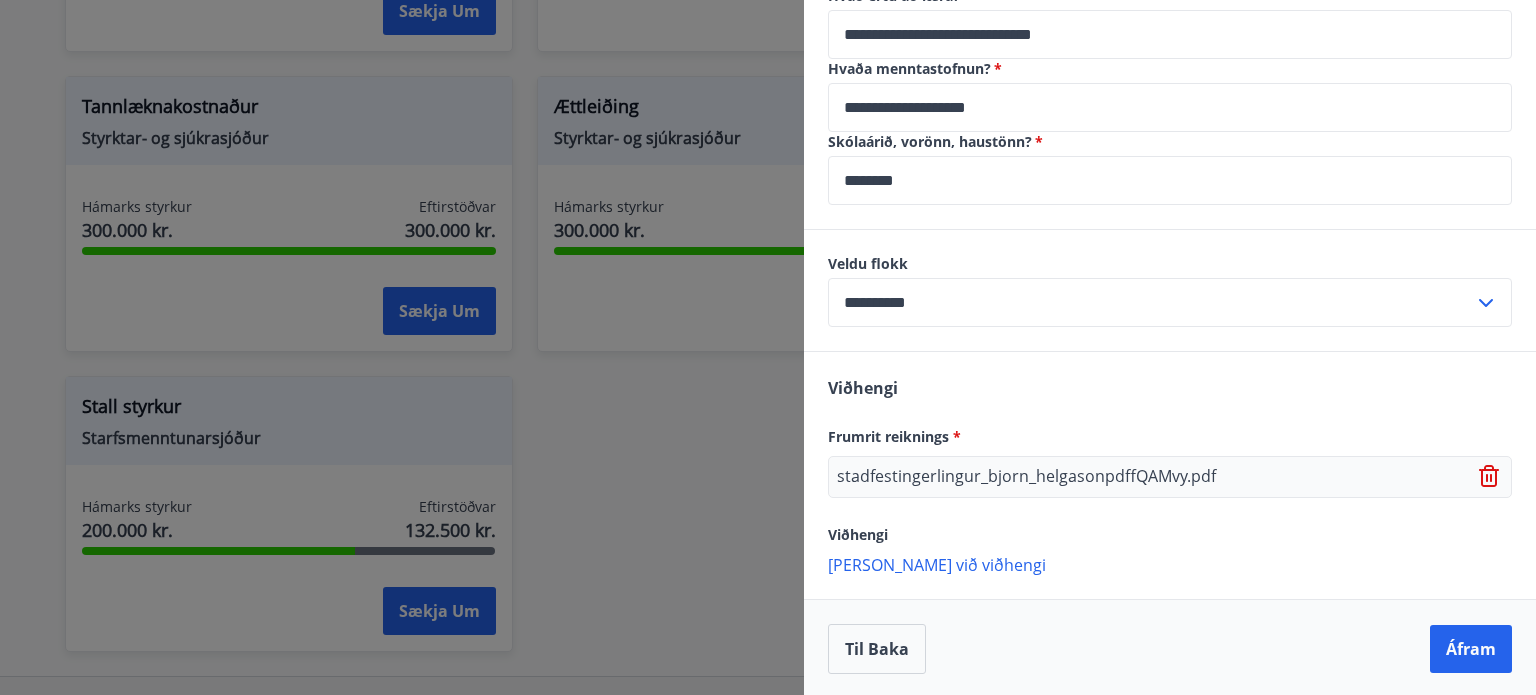 scroll, scrollTop: 1072, scrollLeft: 0, axis: vertical 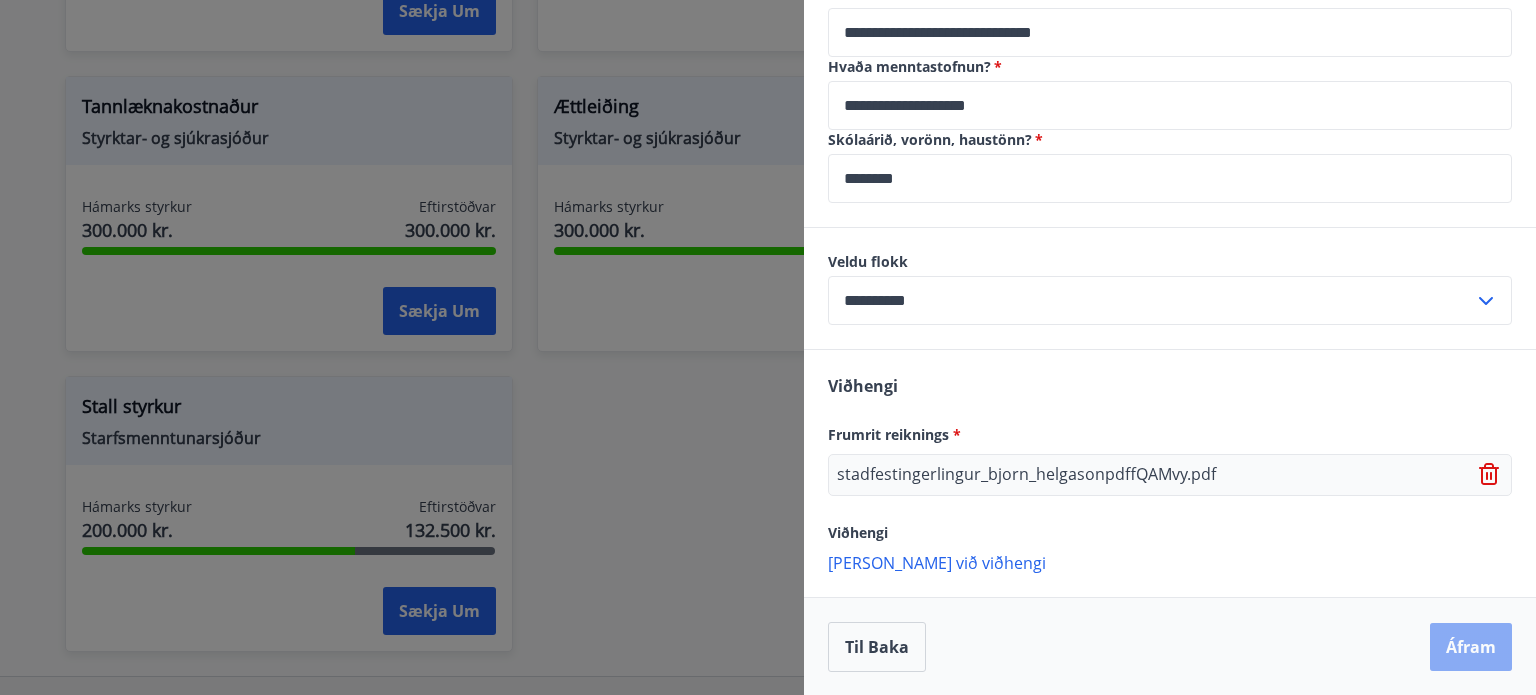 click on "Áfram" at bounding box center [1471, 647] 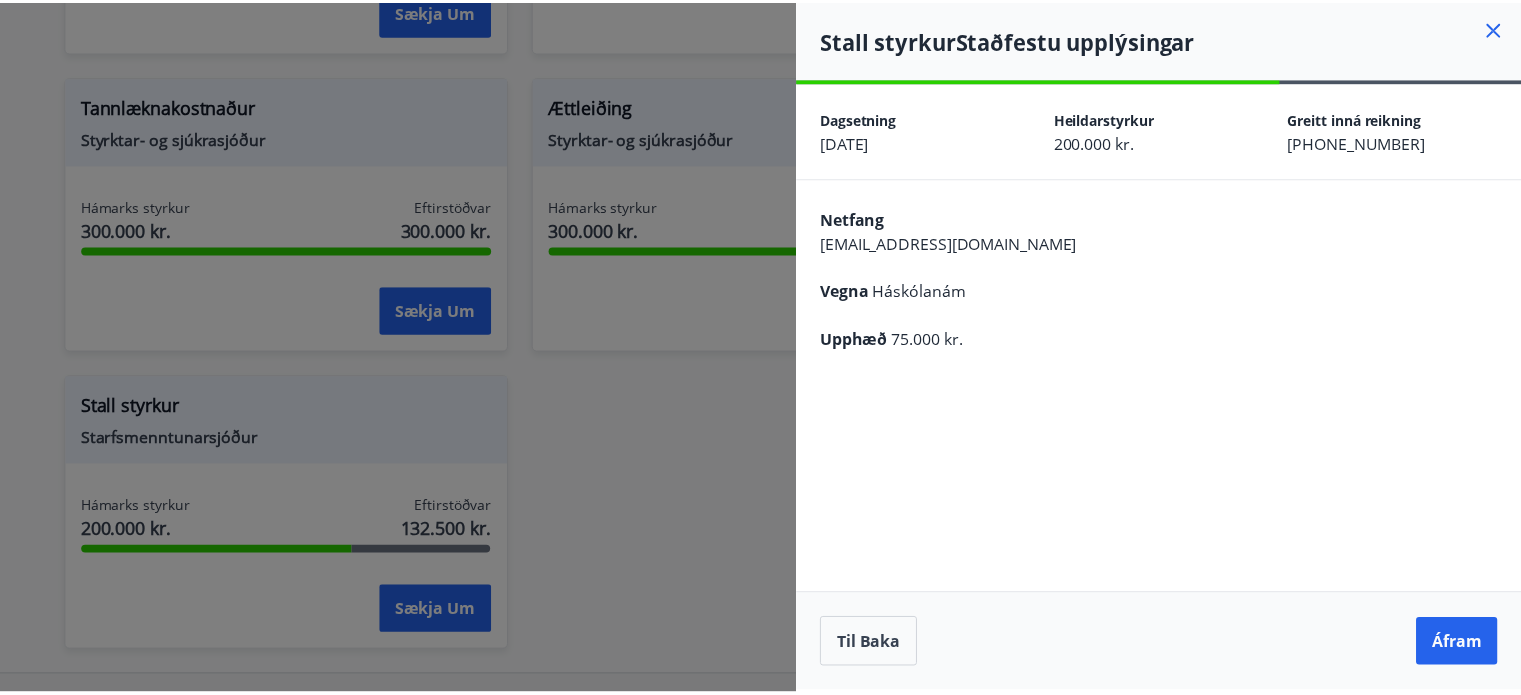 scroll, scrollTop: 0, scrollLeft: 0, axis: both 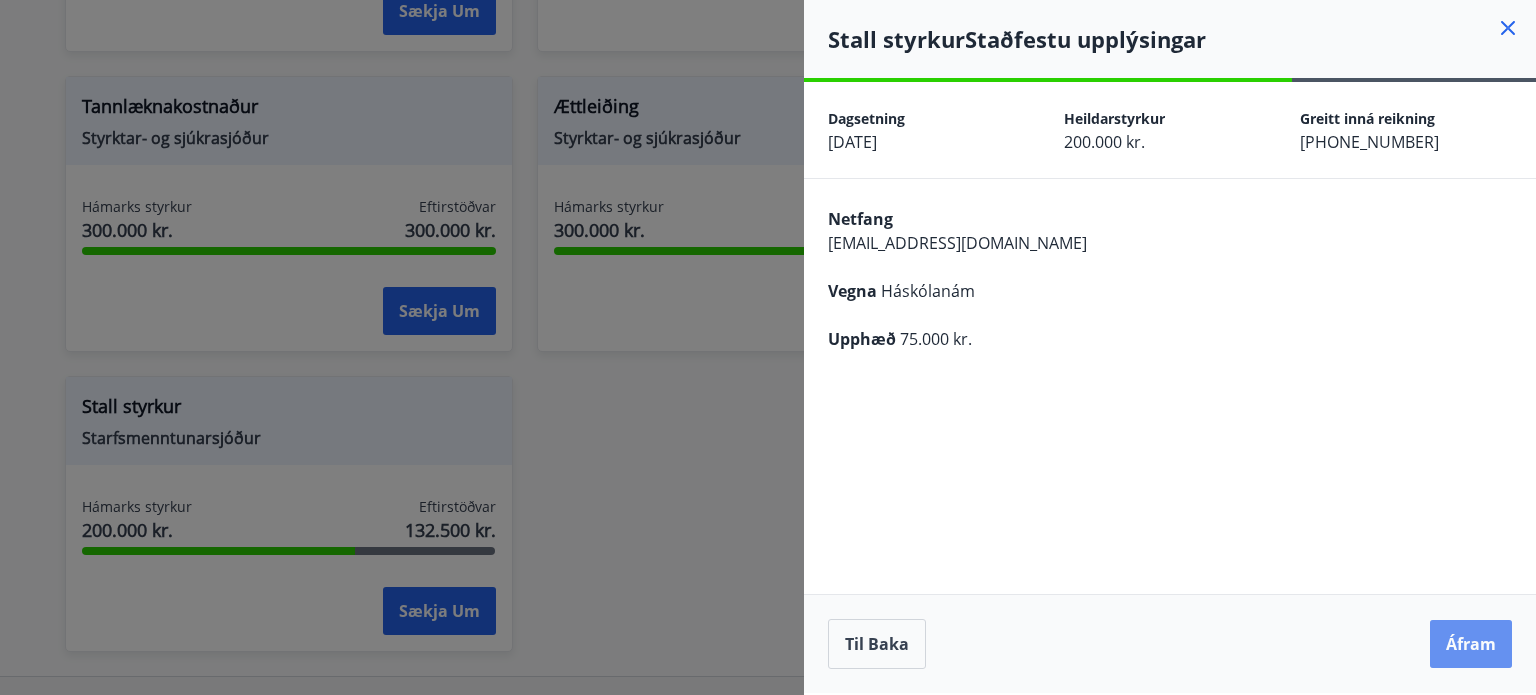 click on "Áfram" at bounding box center [1471, 644] 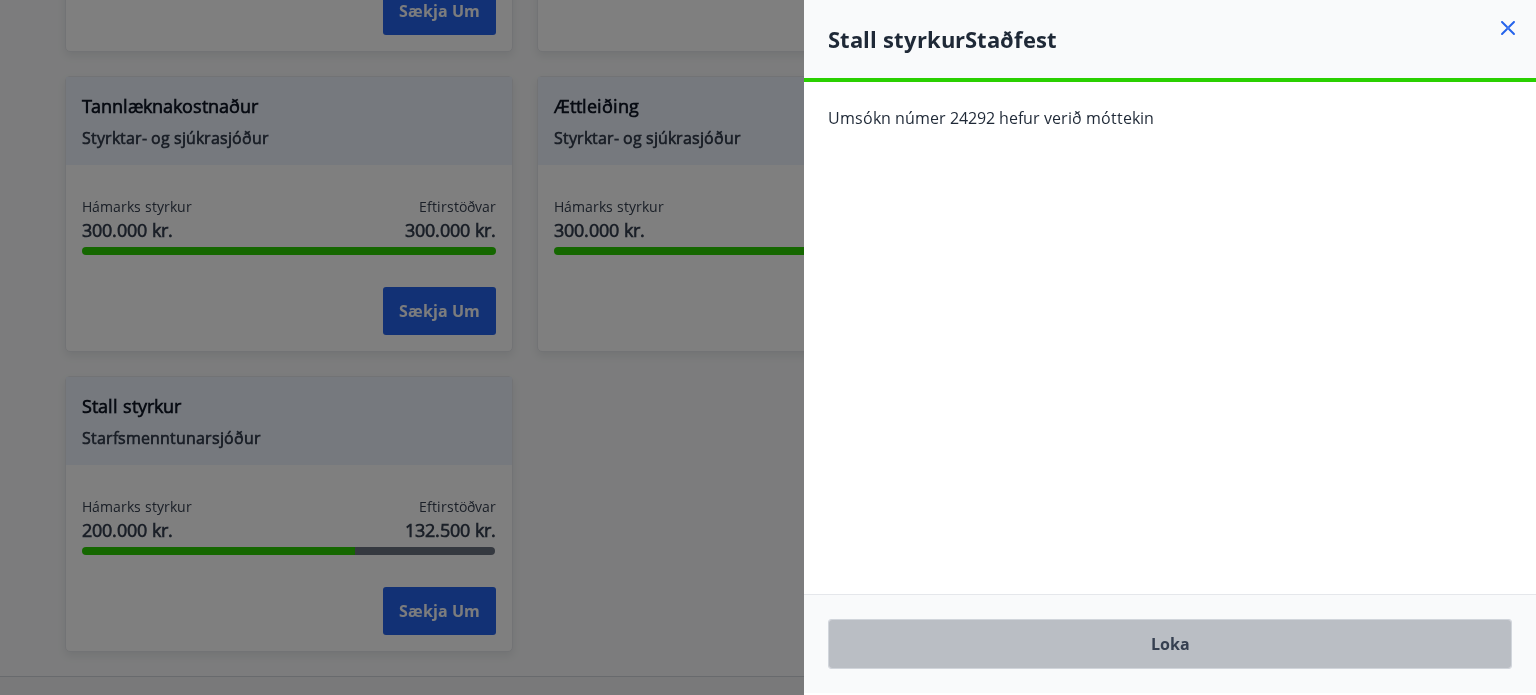 click on "Loka" at bounding box center [1170, 644] 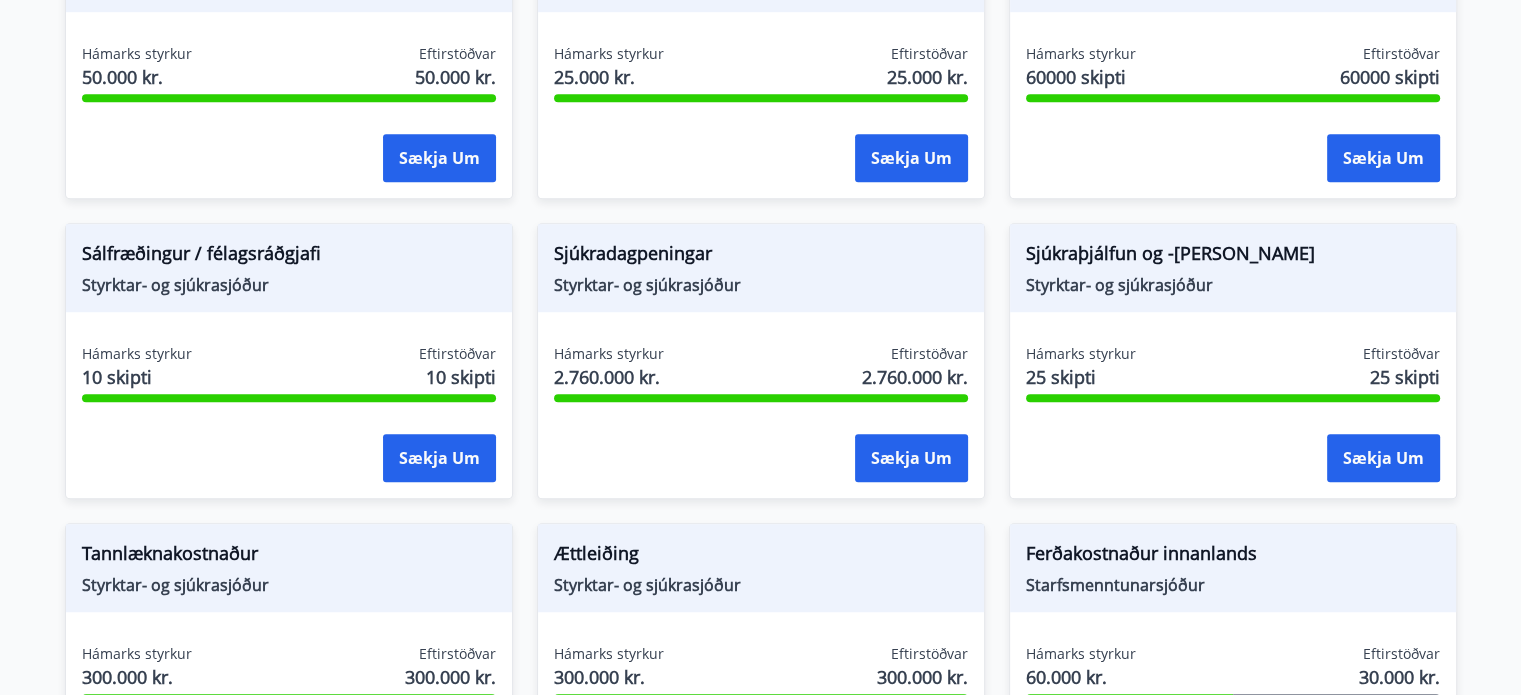 scroll, scrollTop: 1380, scrollLeft: 0, axis: vertical 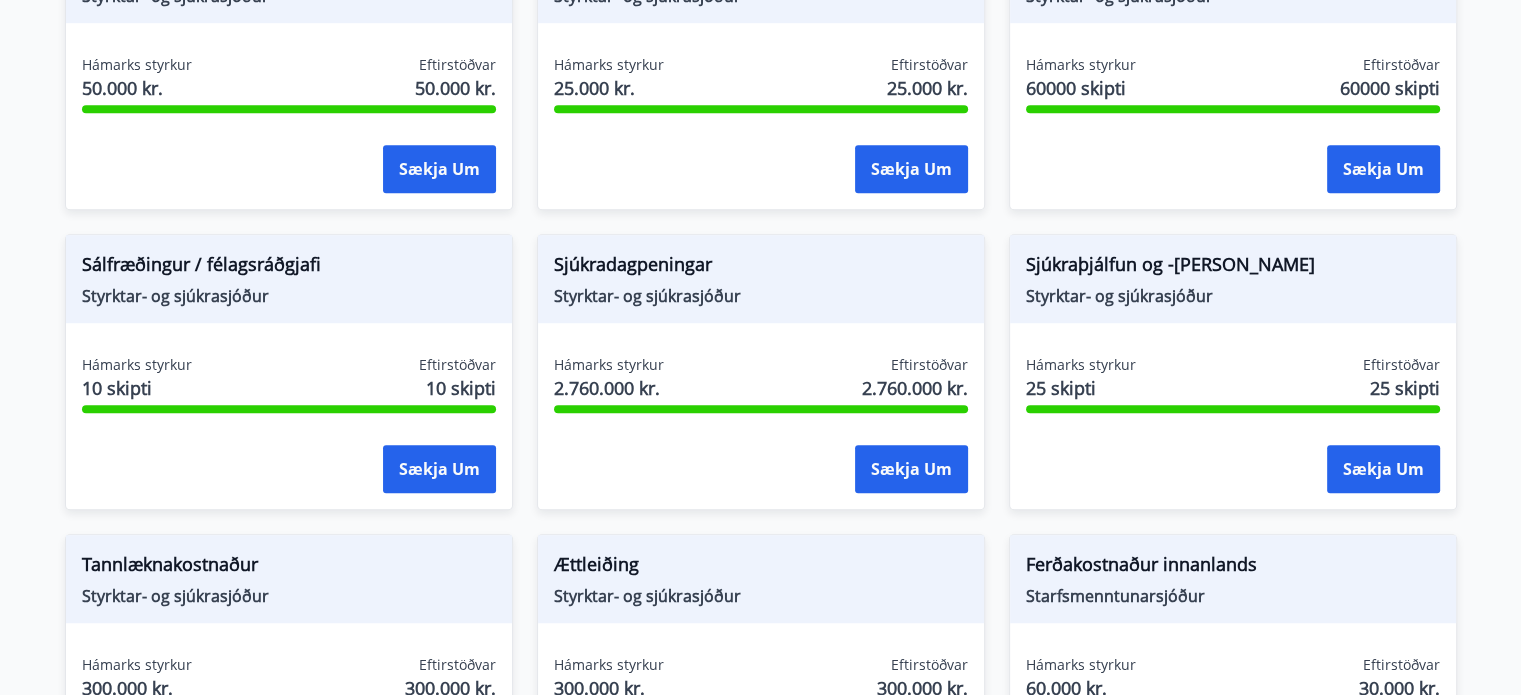 click on "Styrktar- og sjúkrasjóður" at bounding box center (761, 296) 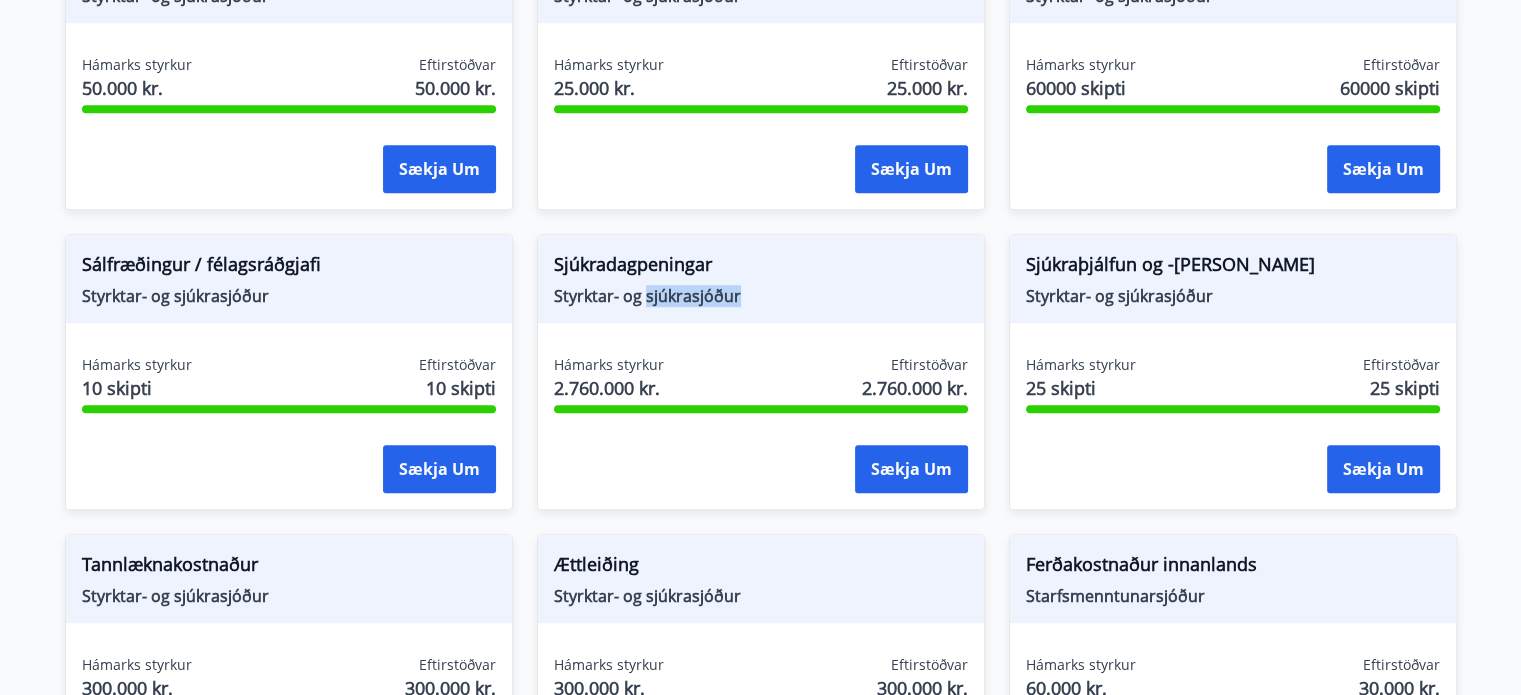 click on "Styrktar- og sjúkrasjóður" at bounding box center (761, 296) 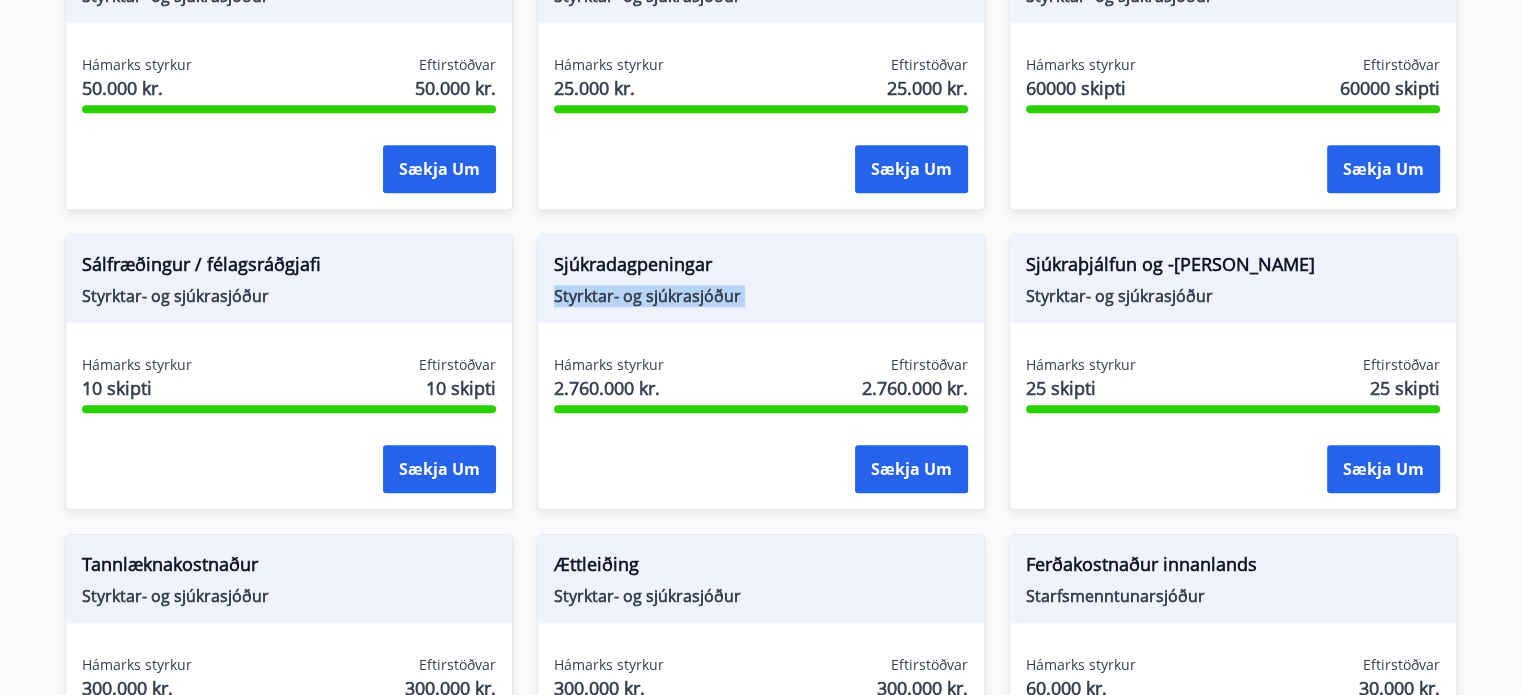 click on "Styrktar- og sjúkrasjóður" at bounding box center [761, 296] 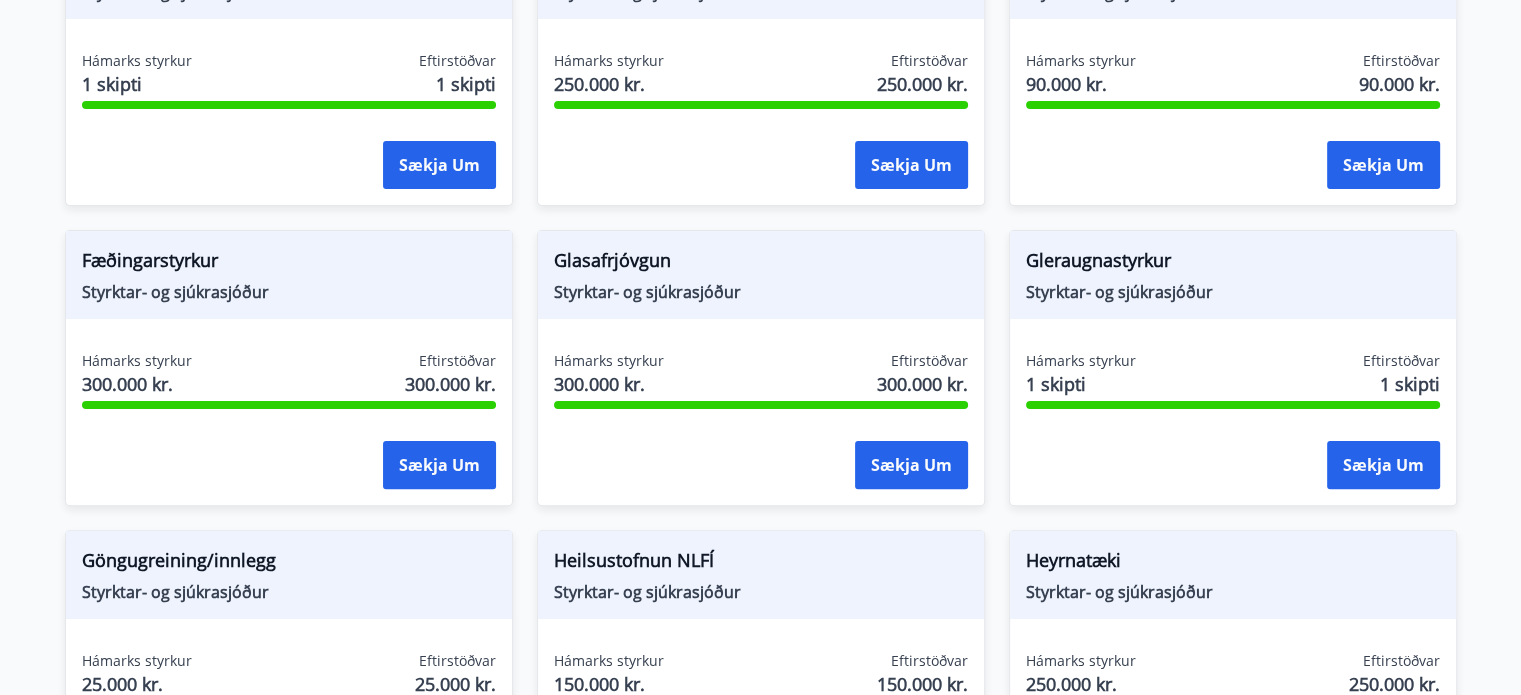 scroll, scrollTop: 487, scrollLeft: 0, axis: vertical 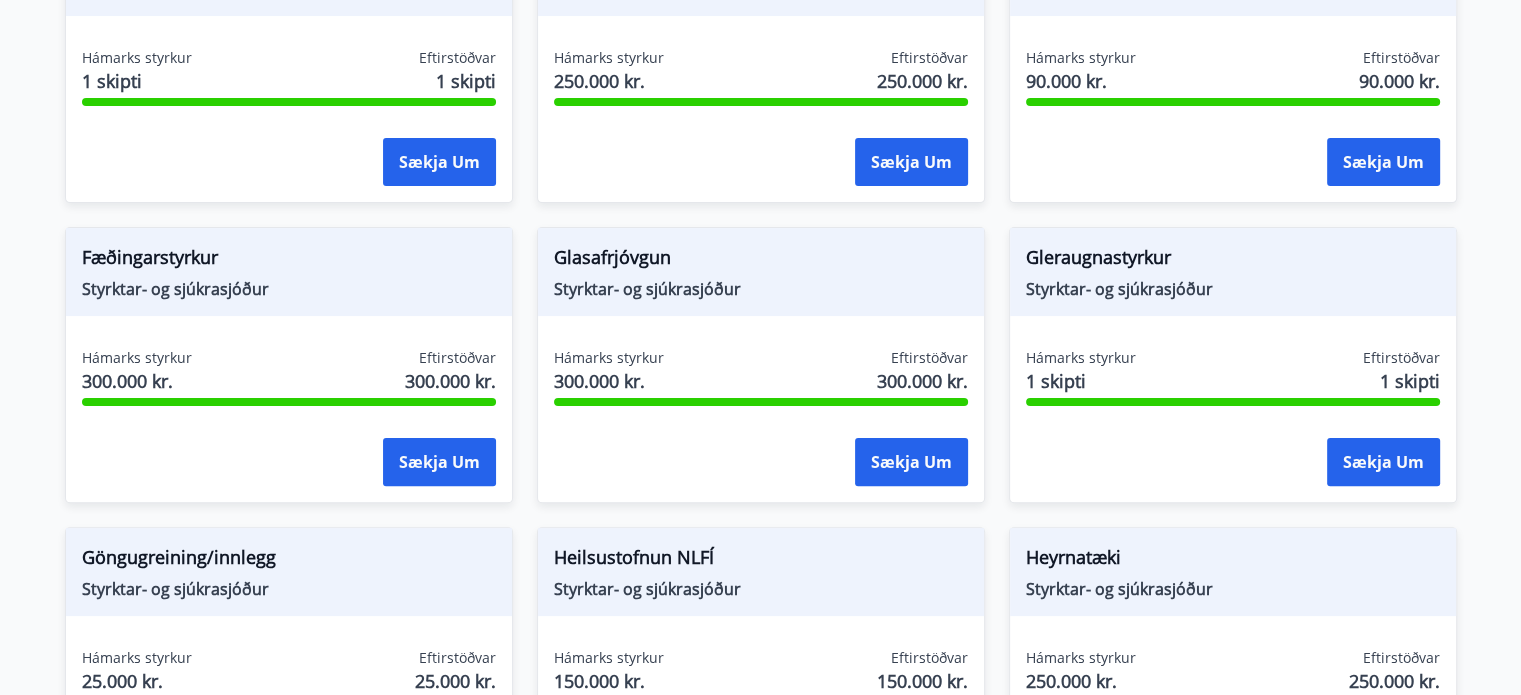click on "Styrktar- og sjúkrasjóður" at bounding box center [761, 289] 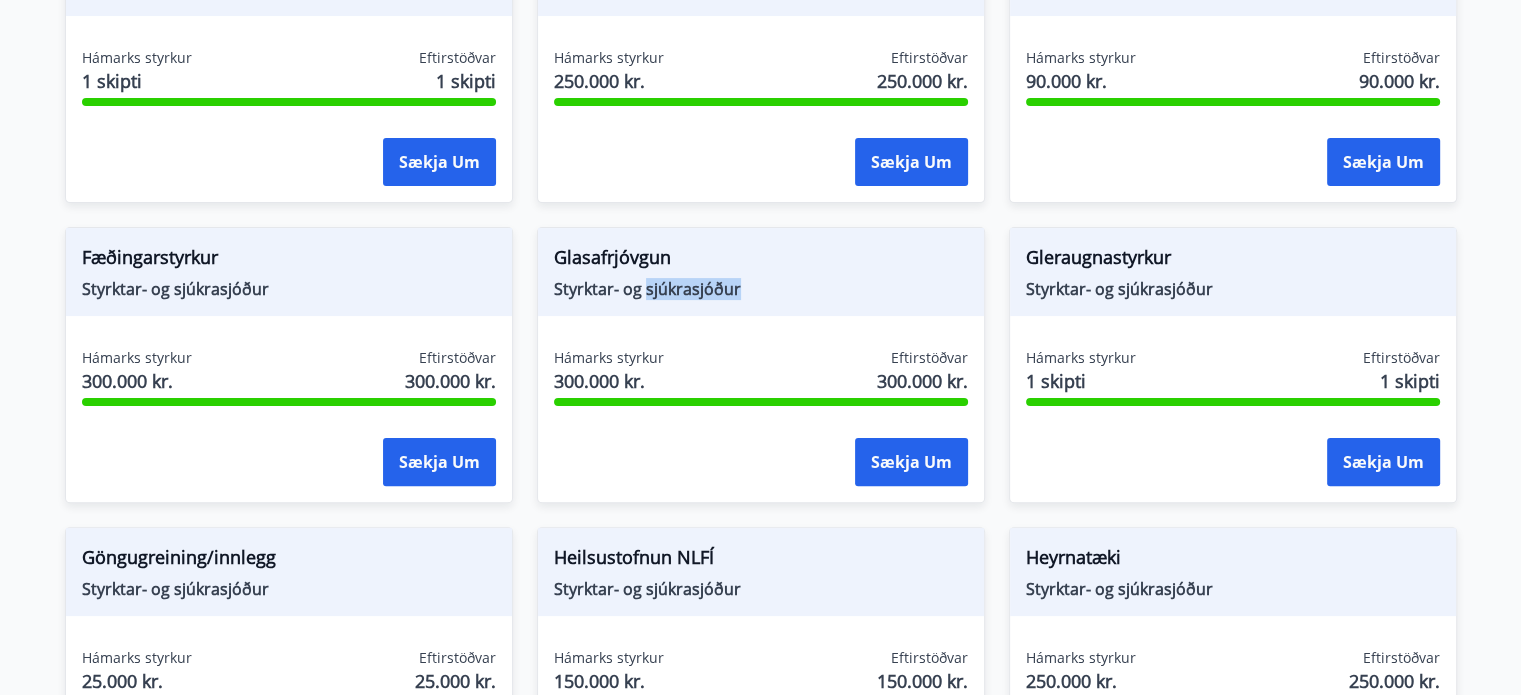click on "Styrktar- og sjúkrasjóður" at bounding box center [761, 289] 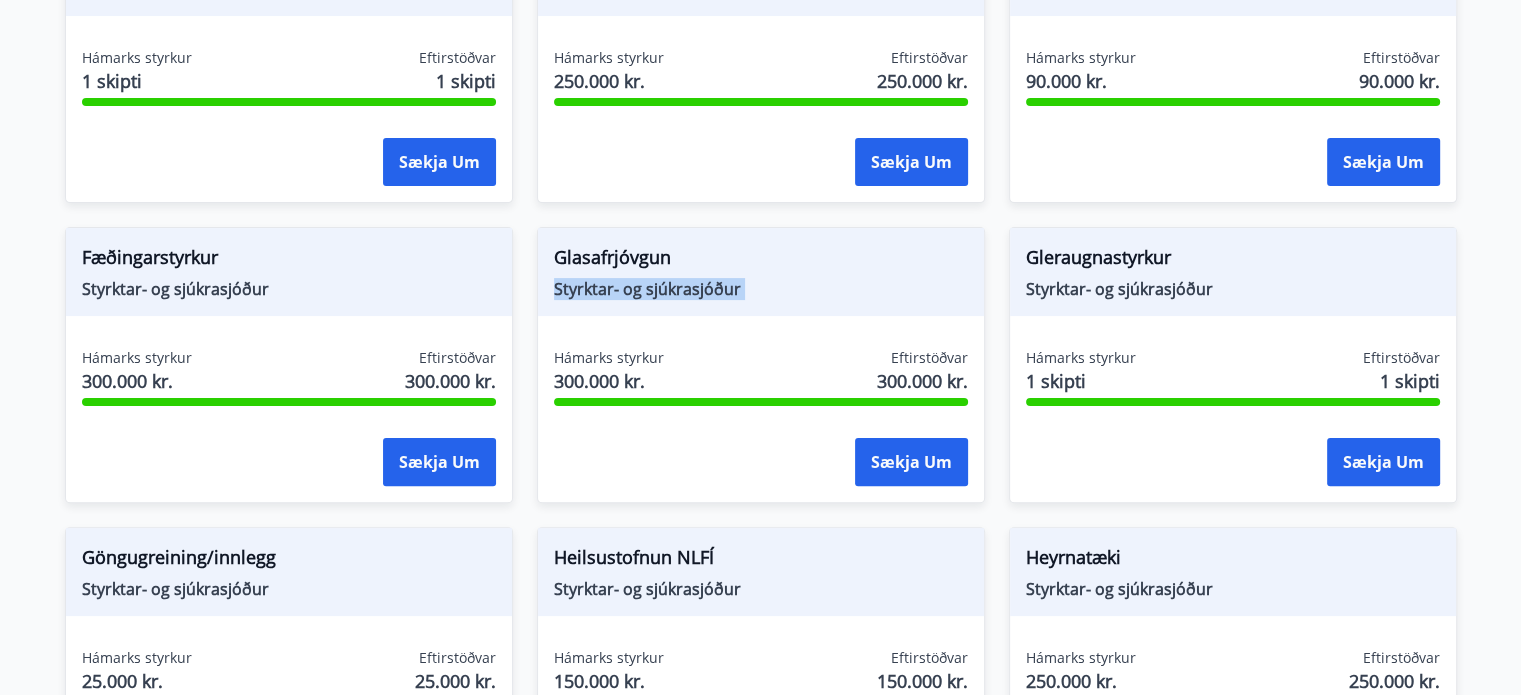 click on "Styrktar- og sjúkrasjóður" at bounding box center (761, 289) 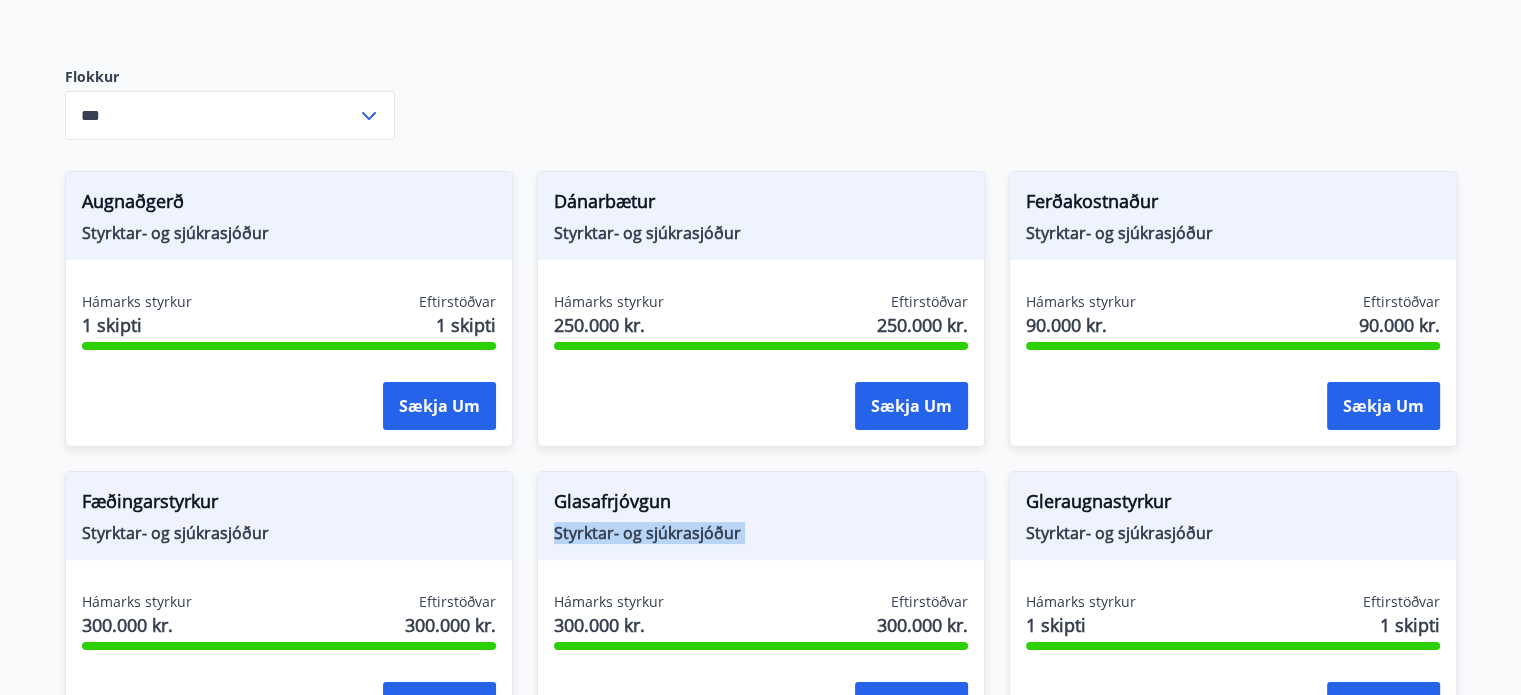 scroll, scrollTop: 244, scrollLeft: 0, axis: vertical 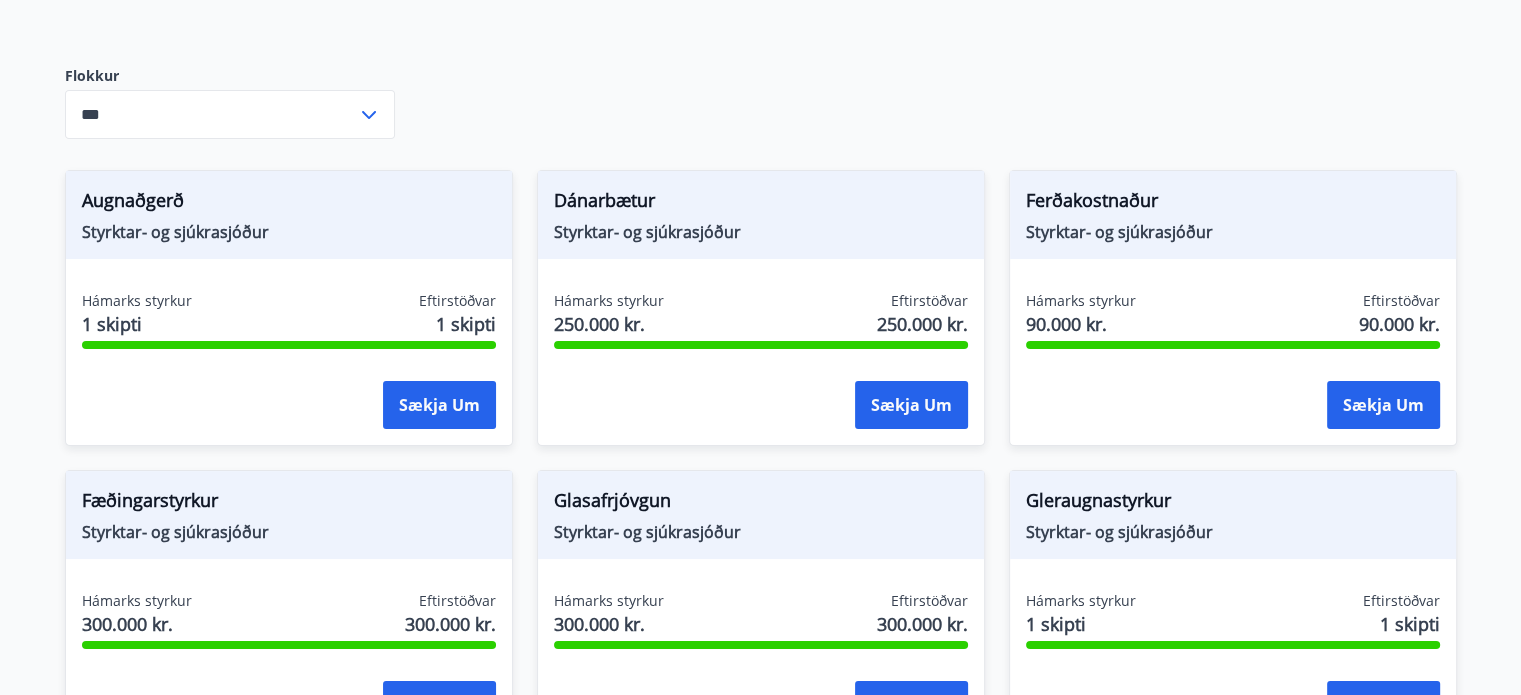click on "Dánarbætur Styrktar- og sjúkrasjóður" at bounding box center (761, 215) 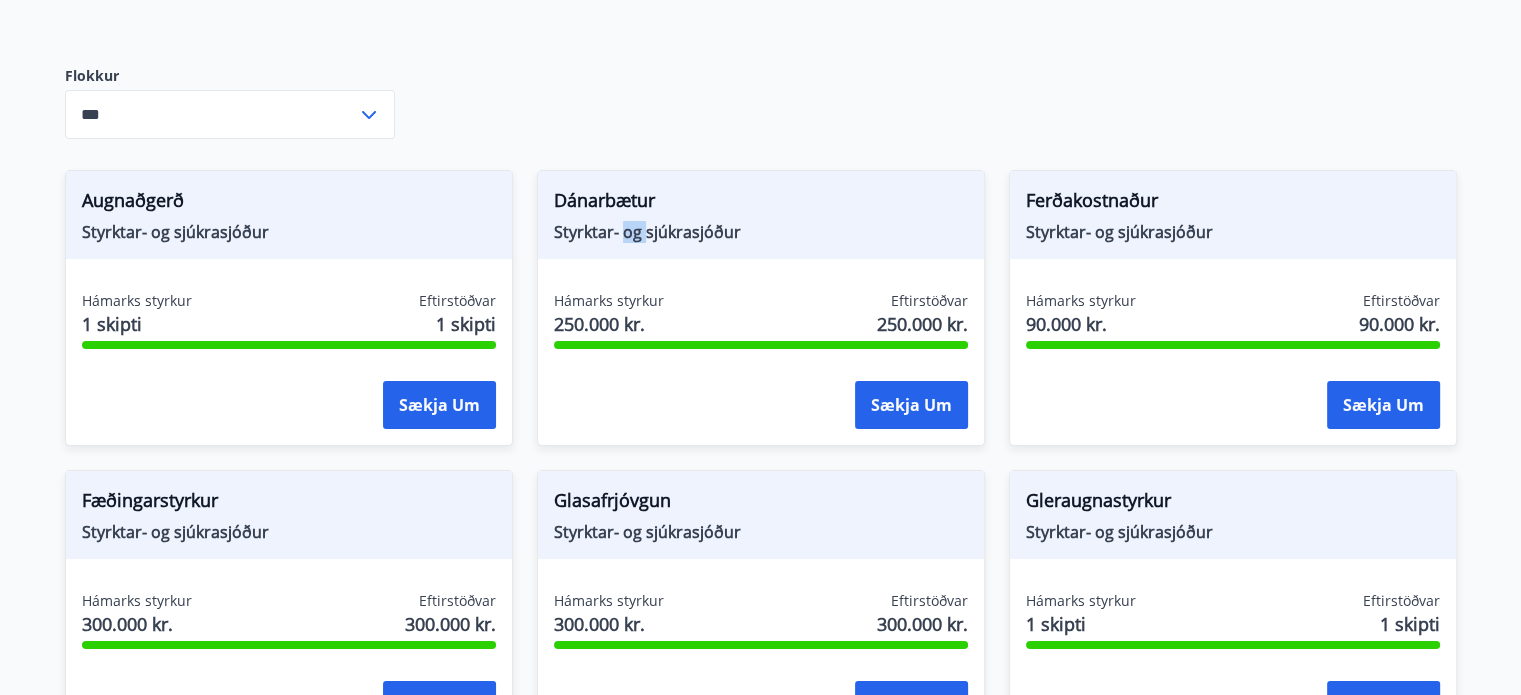 click on "Dánarbætur Styrktar- og sjúkrasjóður" at bounding box center [761, 215] 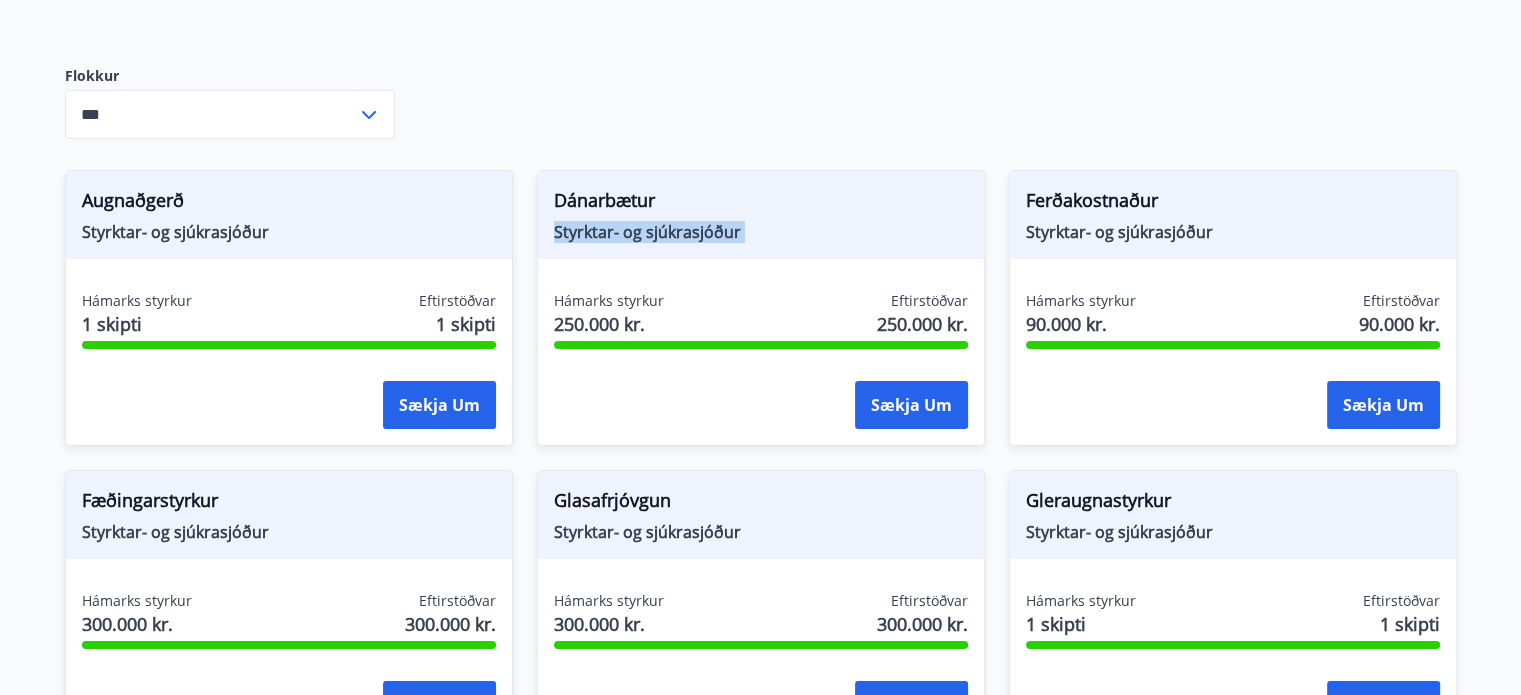 click on "Dánarbætur Styrktar- og sjúkrasjóður" at bounding box center [761, 215] 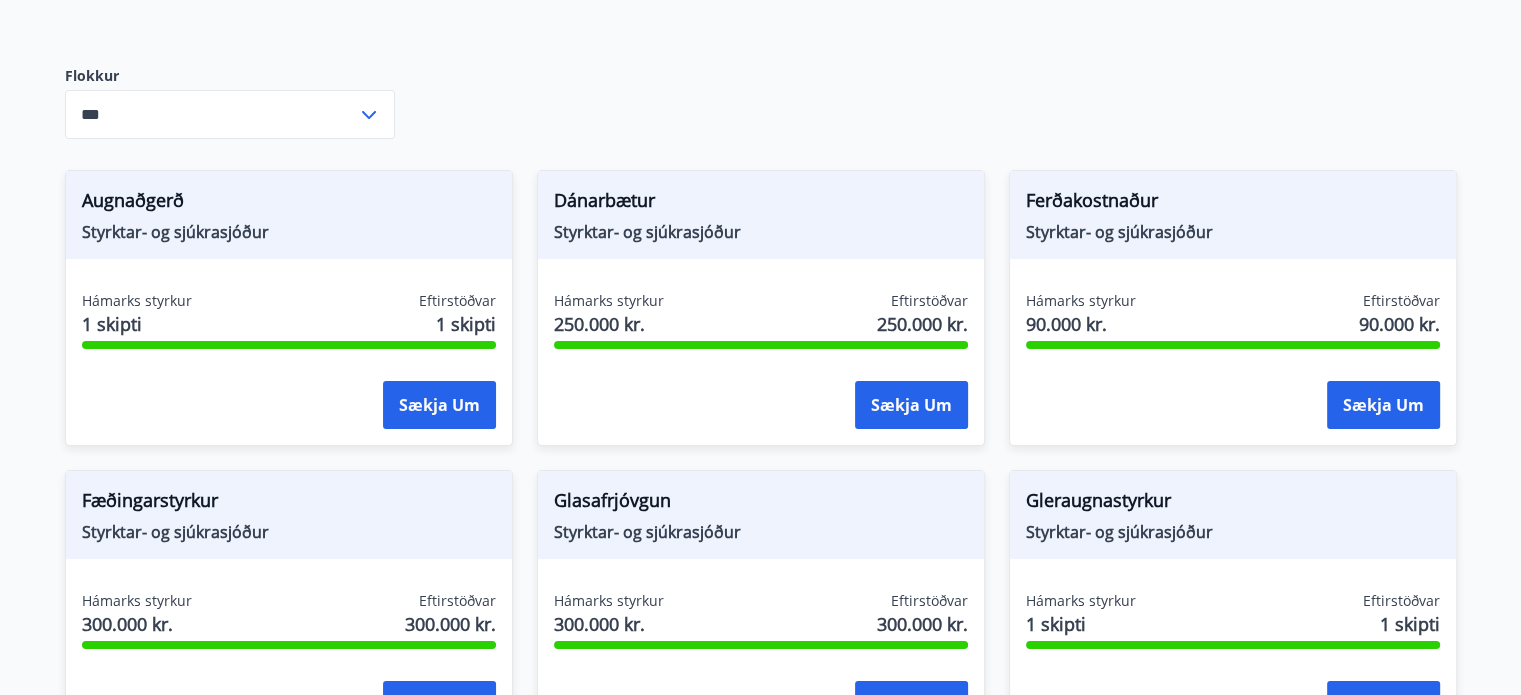 click on "Ferðakostnaður" at bounding box center (1233, 204) 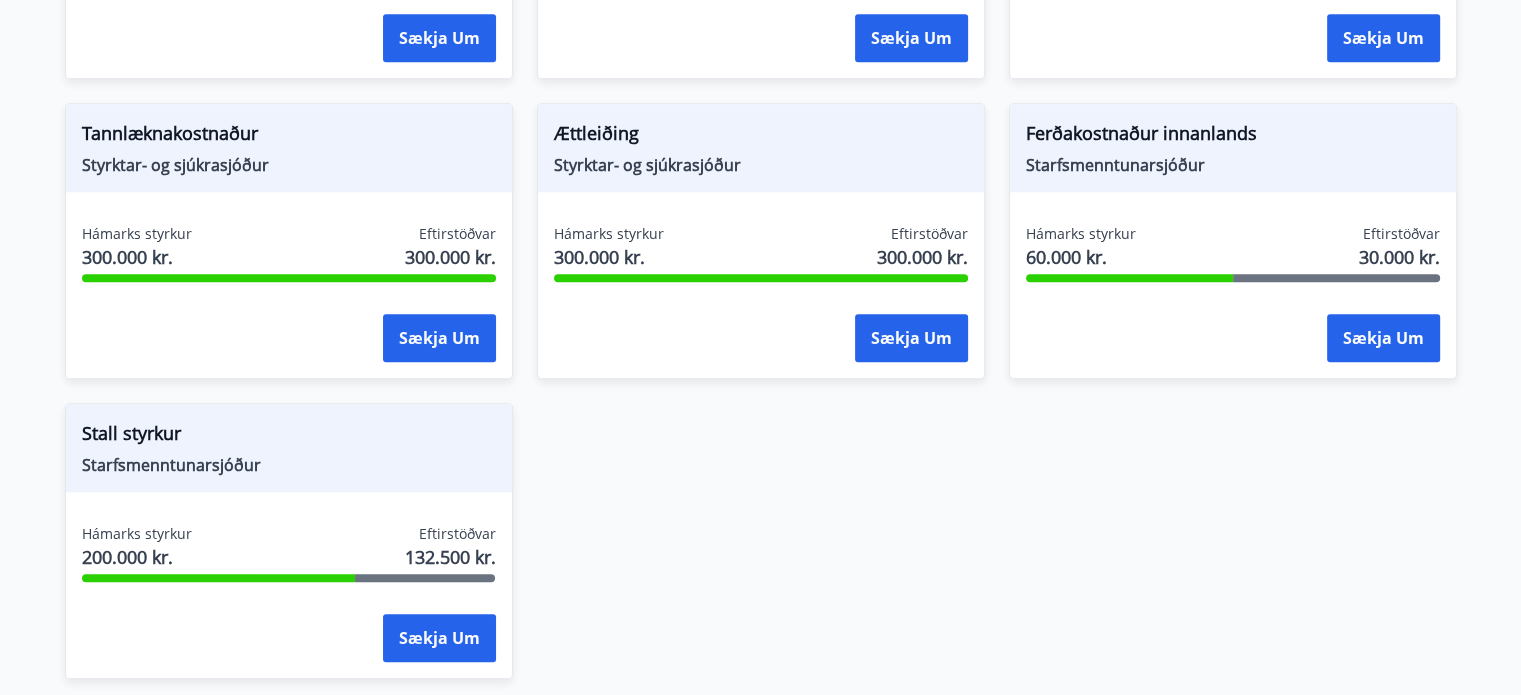 scroll, scrollTop: 1797, scrollLeft: 0, axis: vertical 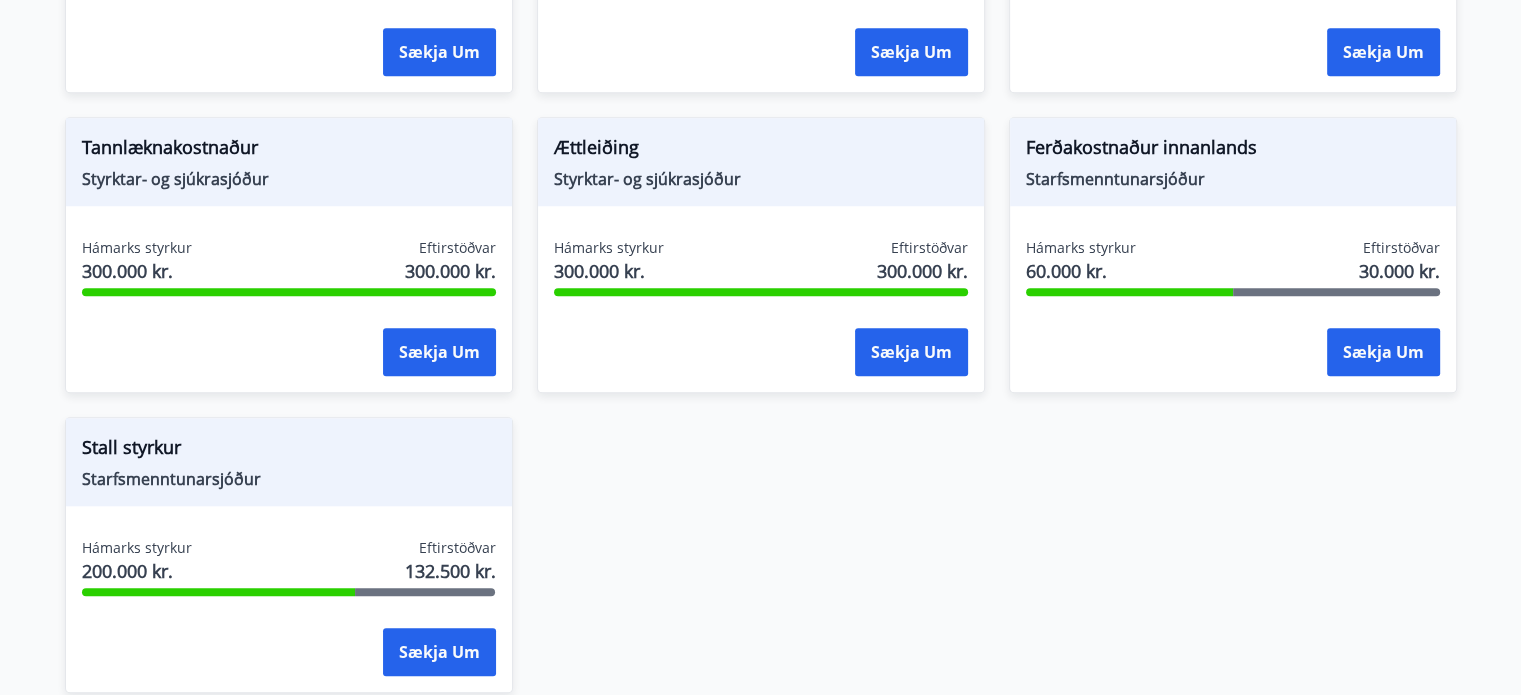 click on "Ættleiðing" at bounding box center (761, 151) 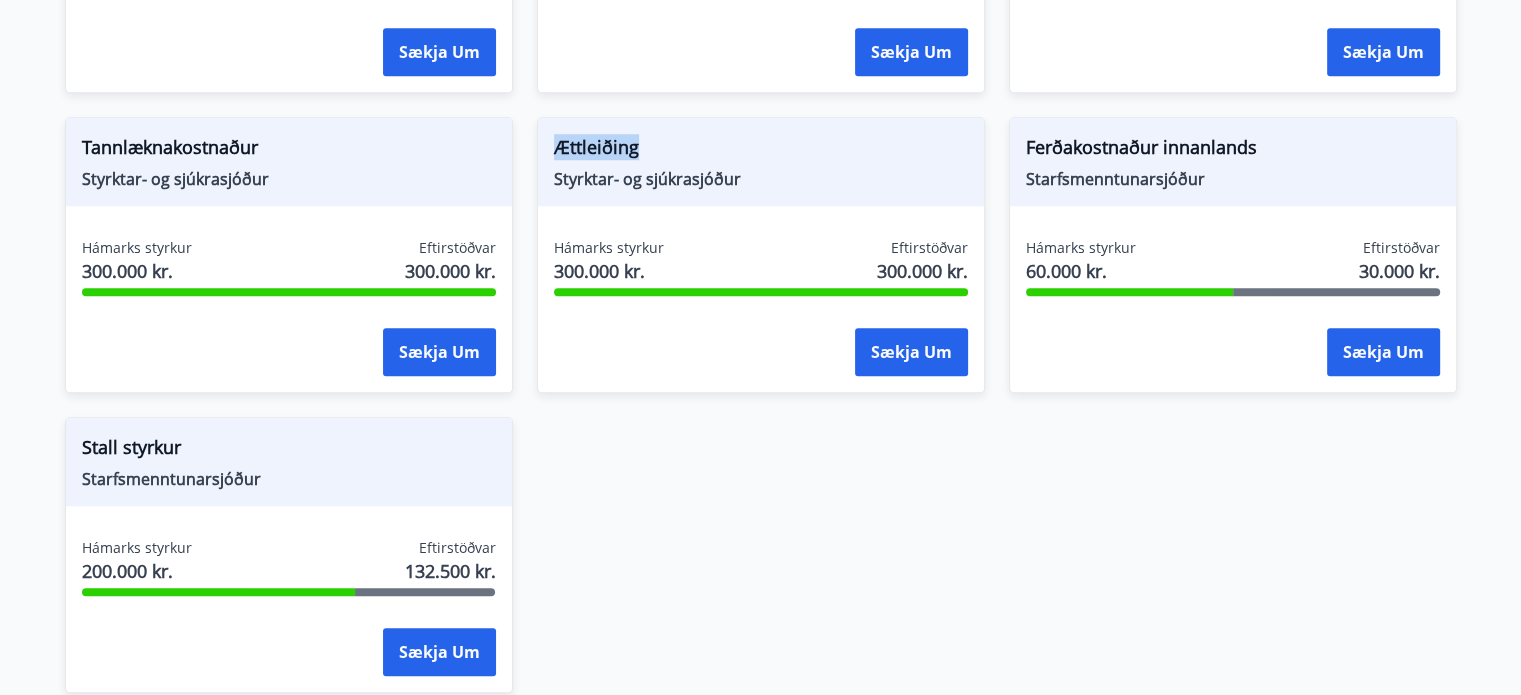 click on "Ættleiðing" at bounding box center (761, 151) 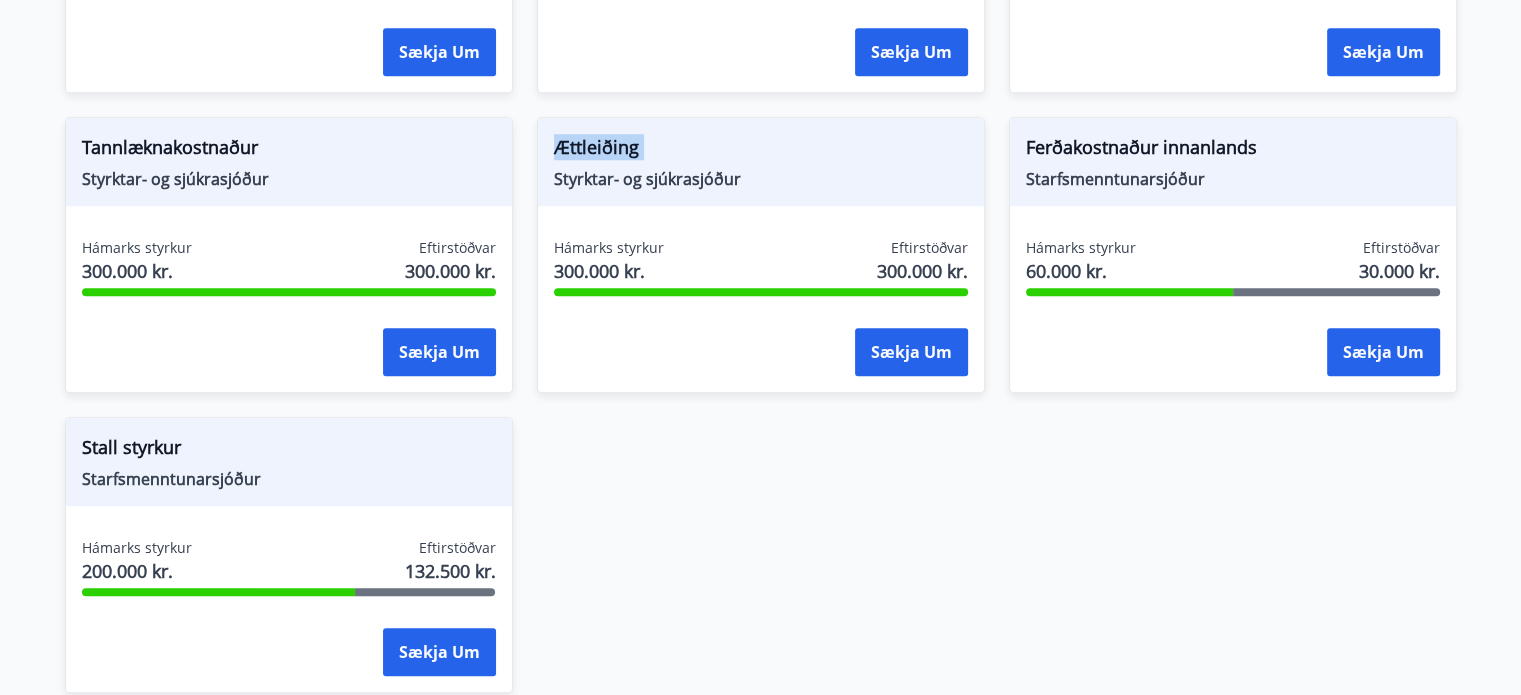 click on "Ættleiðing" at bounding box center (761, 151) 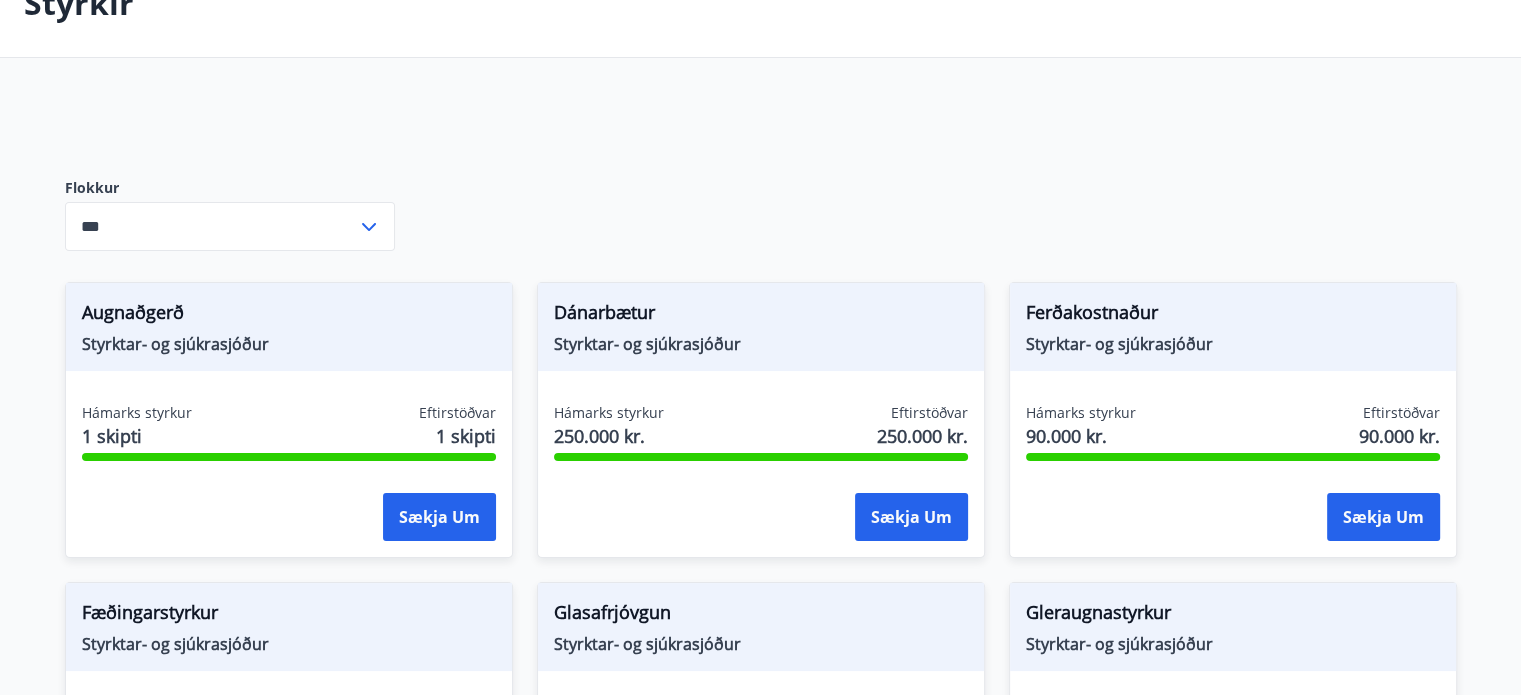 scroll, scrollTop: 0, scrollLeft: 0, axis: both 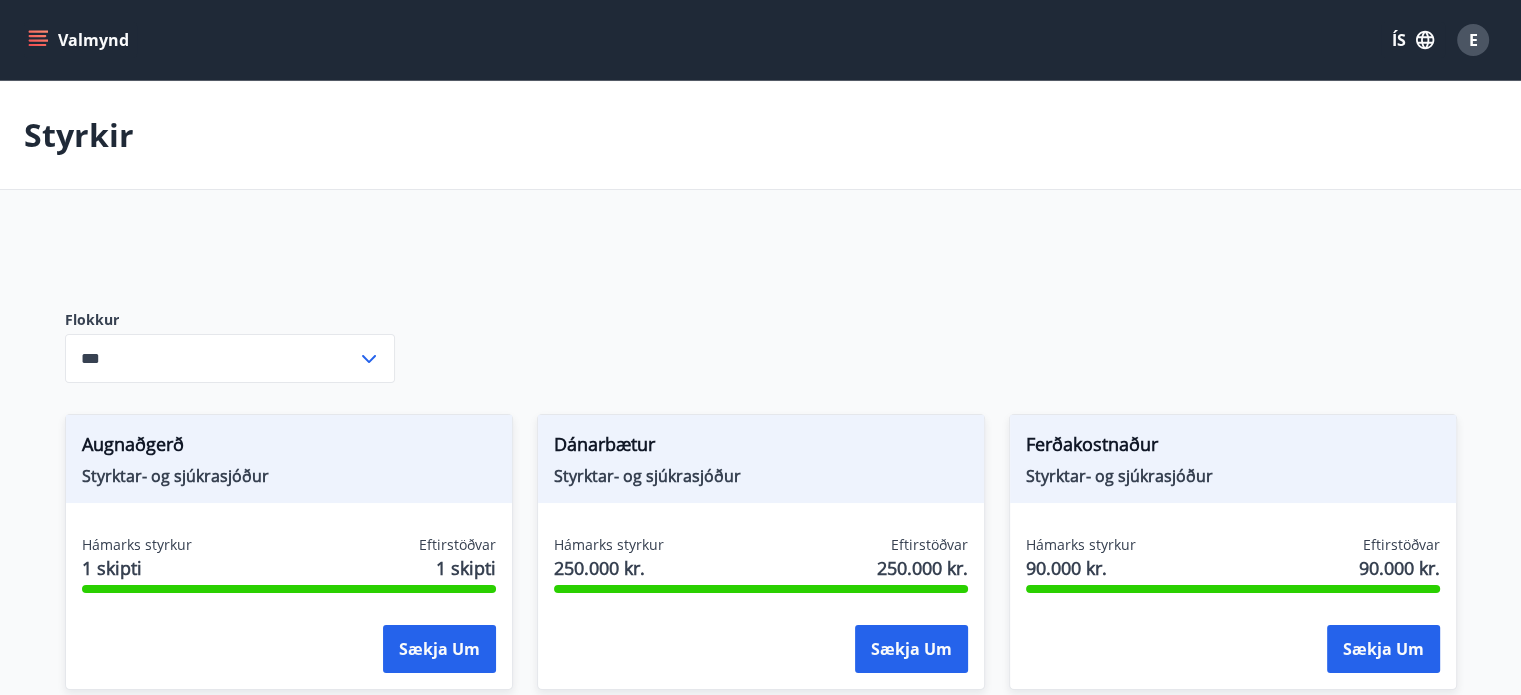 click 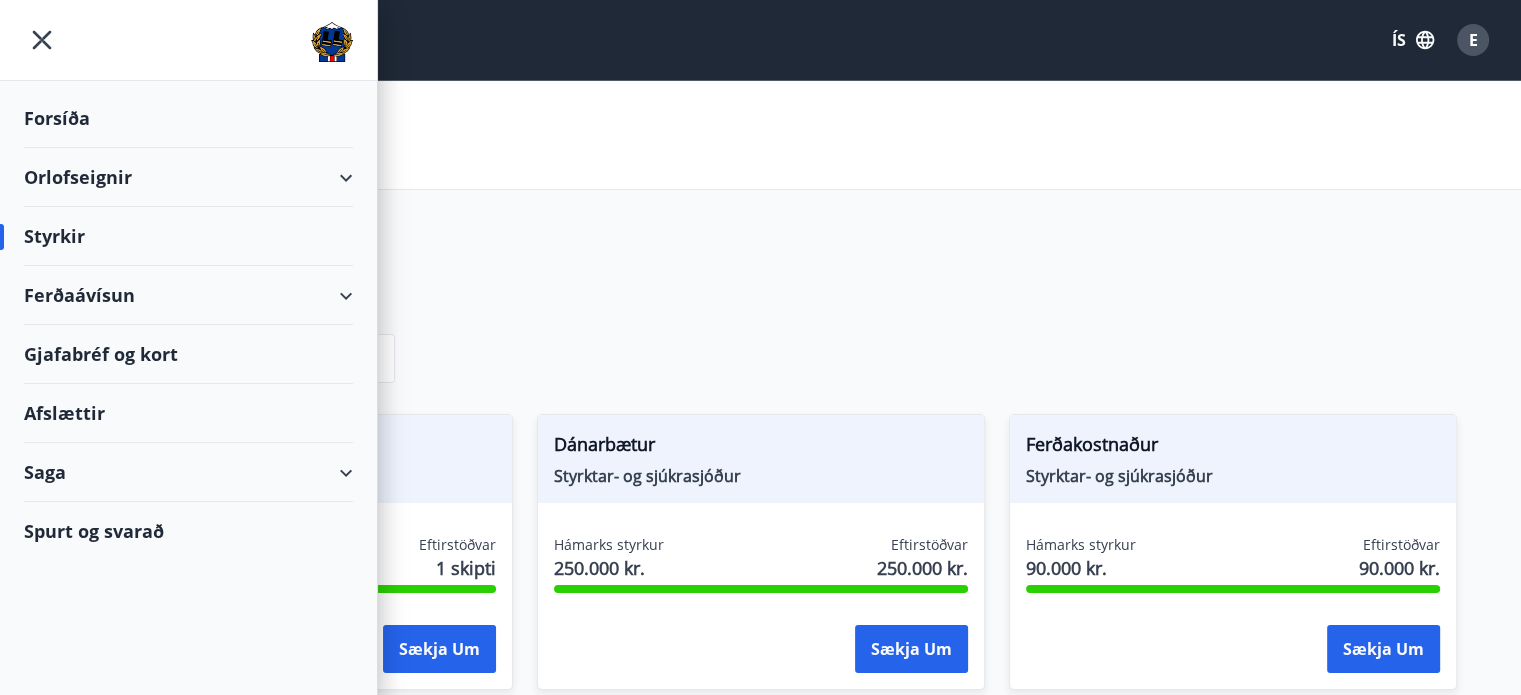 click on "Orlofseignir" at bounding box center (188, 177) 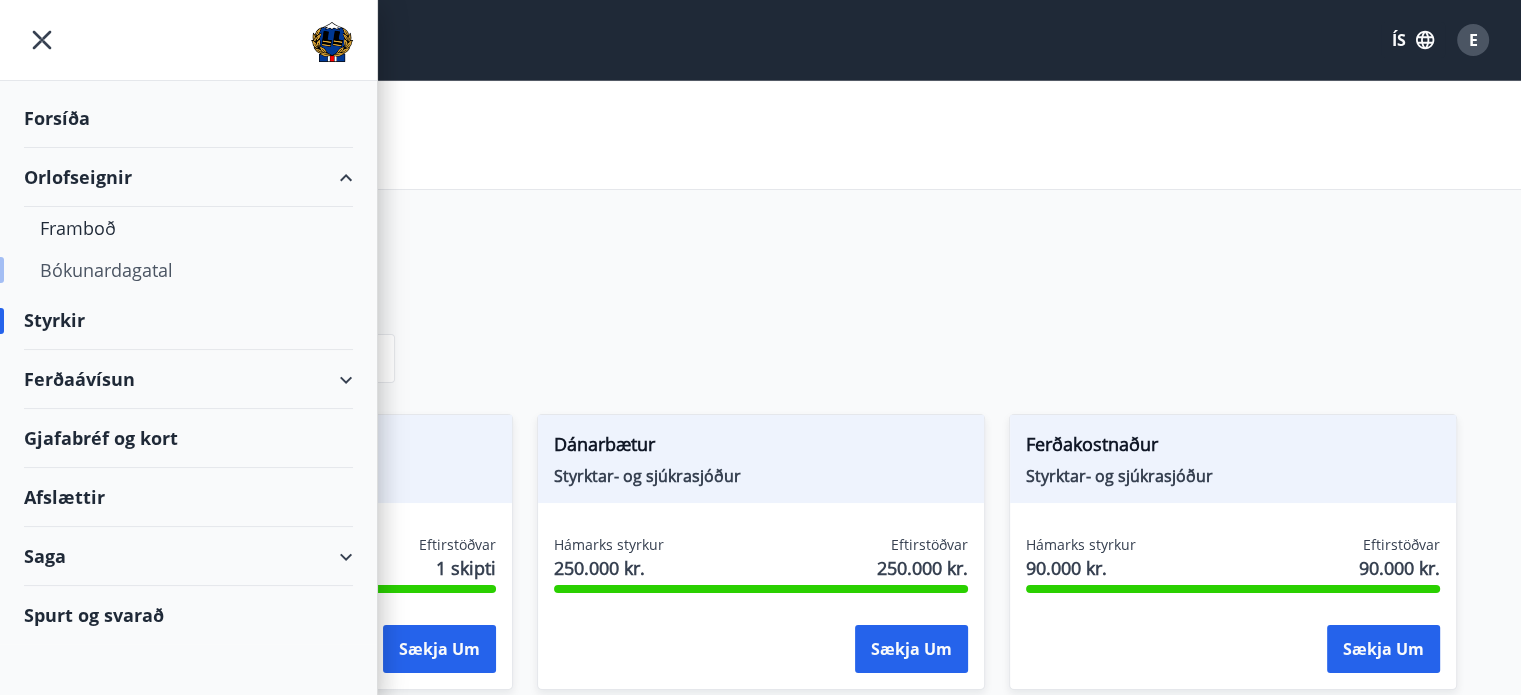 click on "Bókunardagatal" at bounding box center [188, 270] 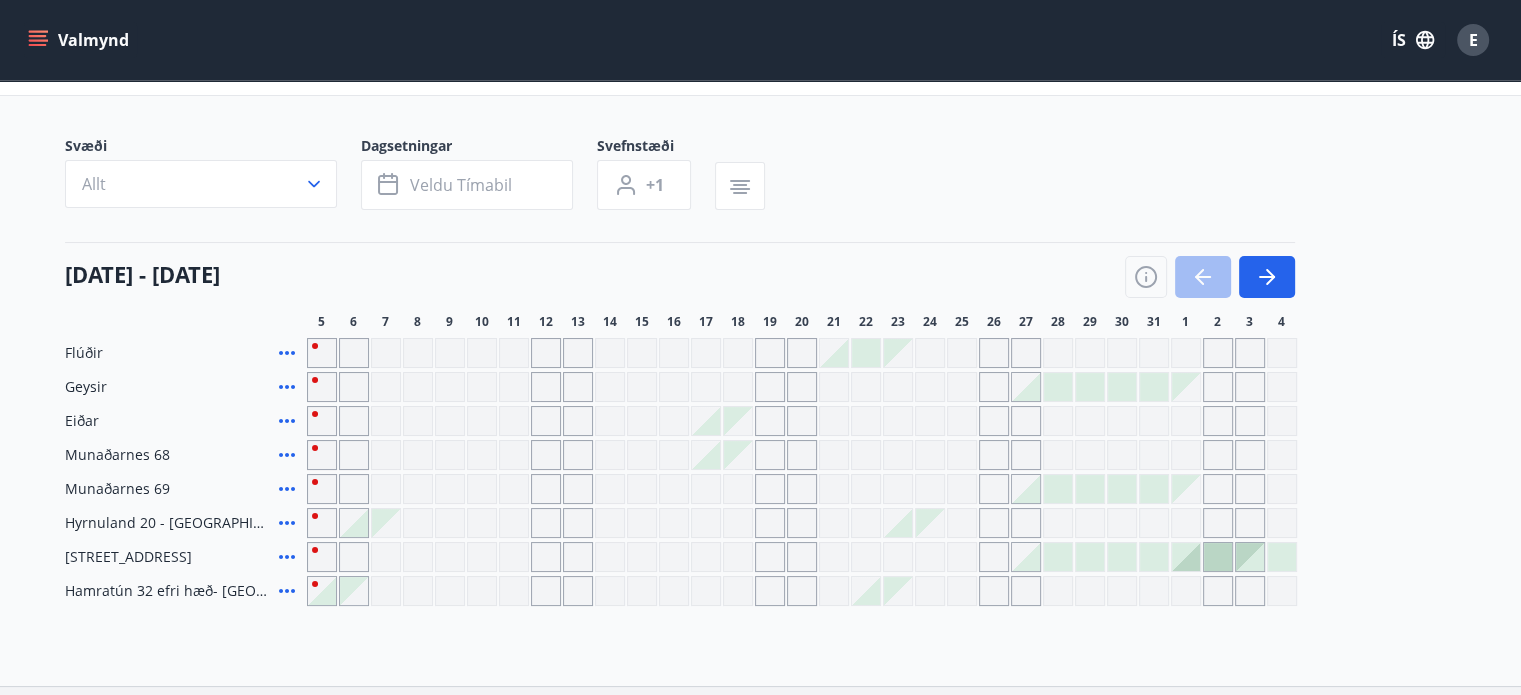 scroll, scrollTop: 75, scrollLeft: 0, axis: vertical 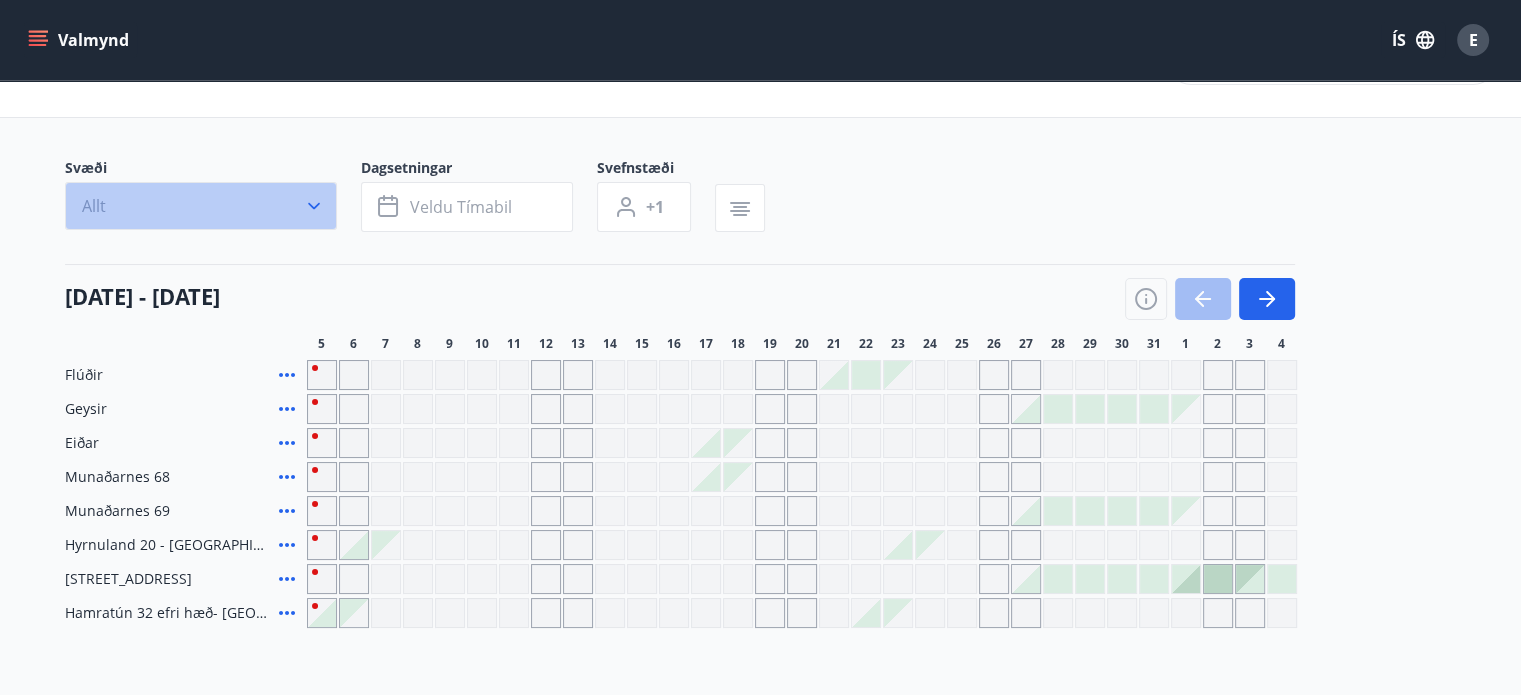 click on "Allt" at bounding box center (201, 206) 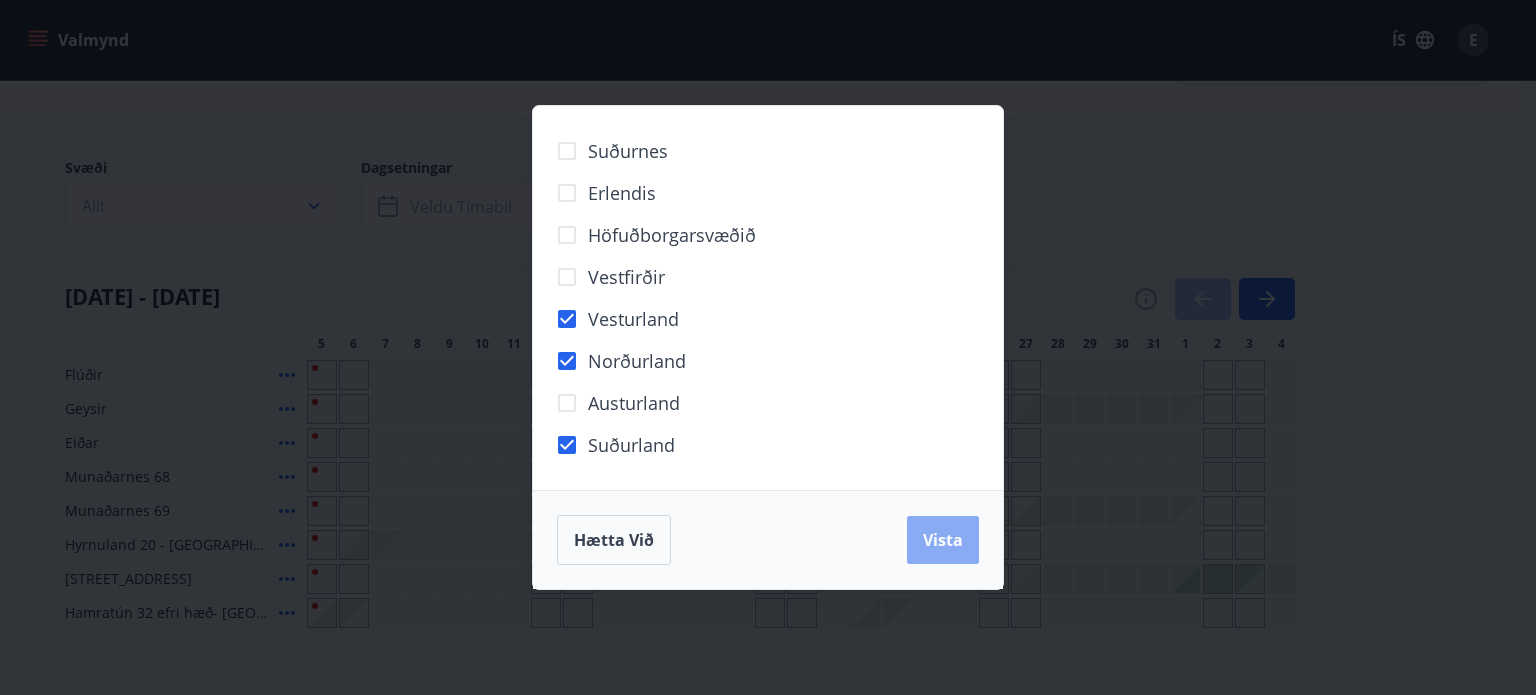 click on "Vista" at bounding box center (943, 540) 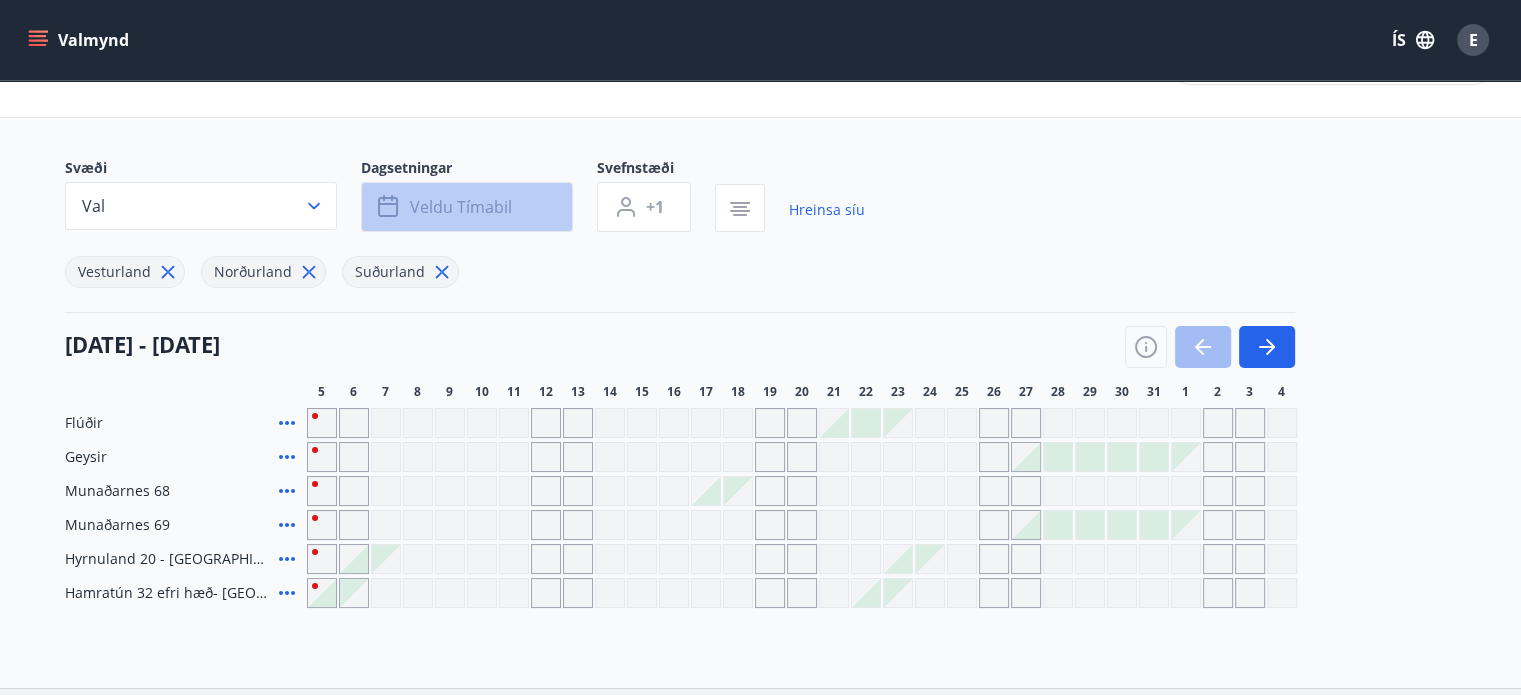 click on "Veldu tímabil" at bounding box center [467, 207] 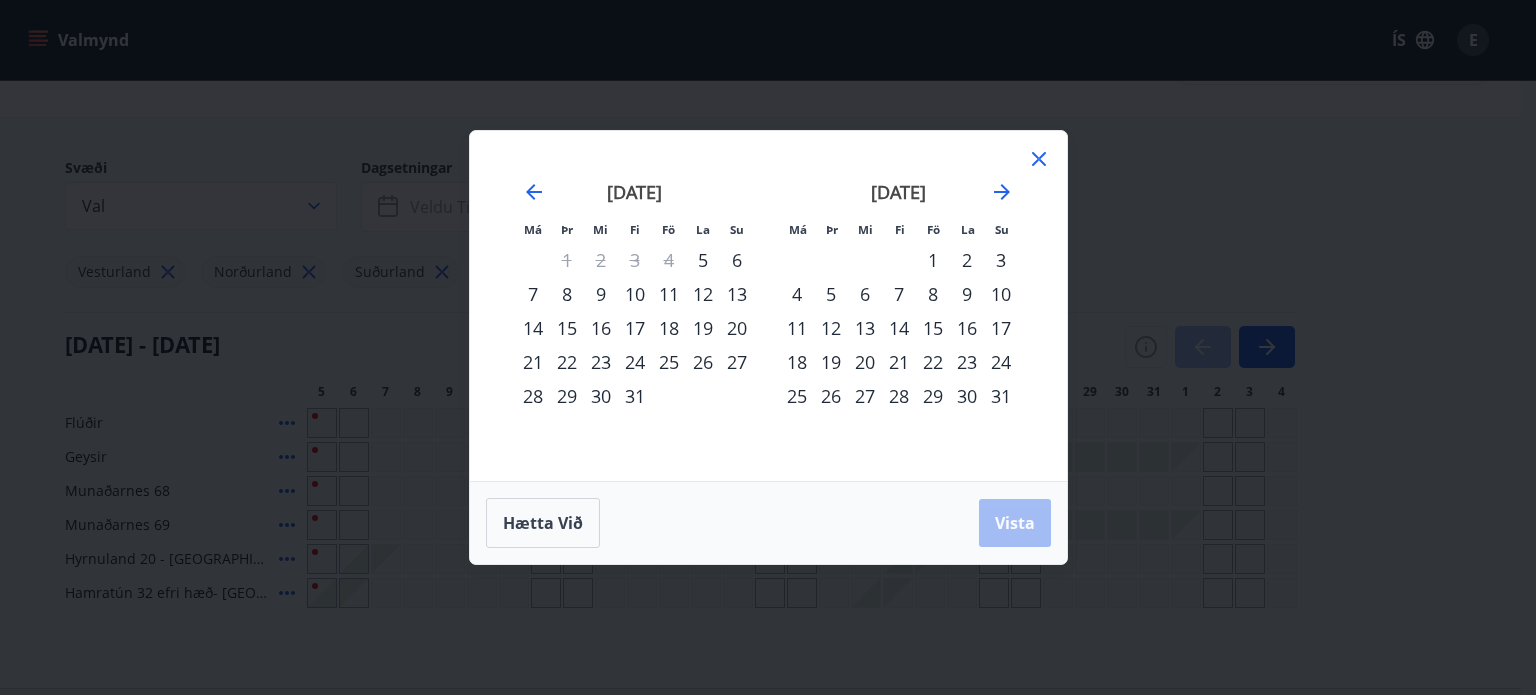 click on "16" at bounding box center [601, 328] 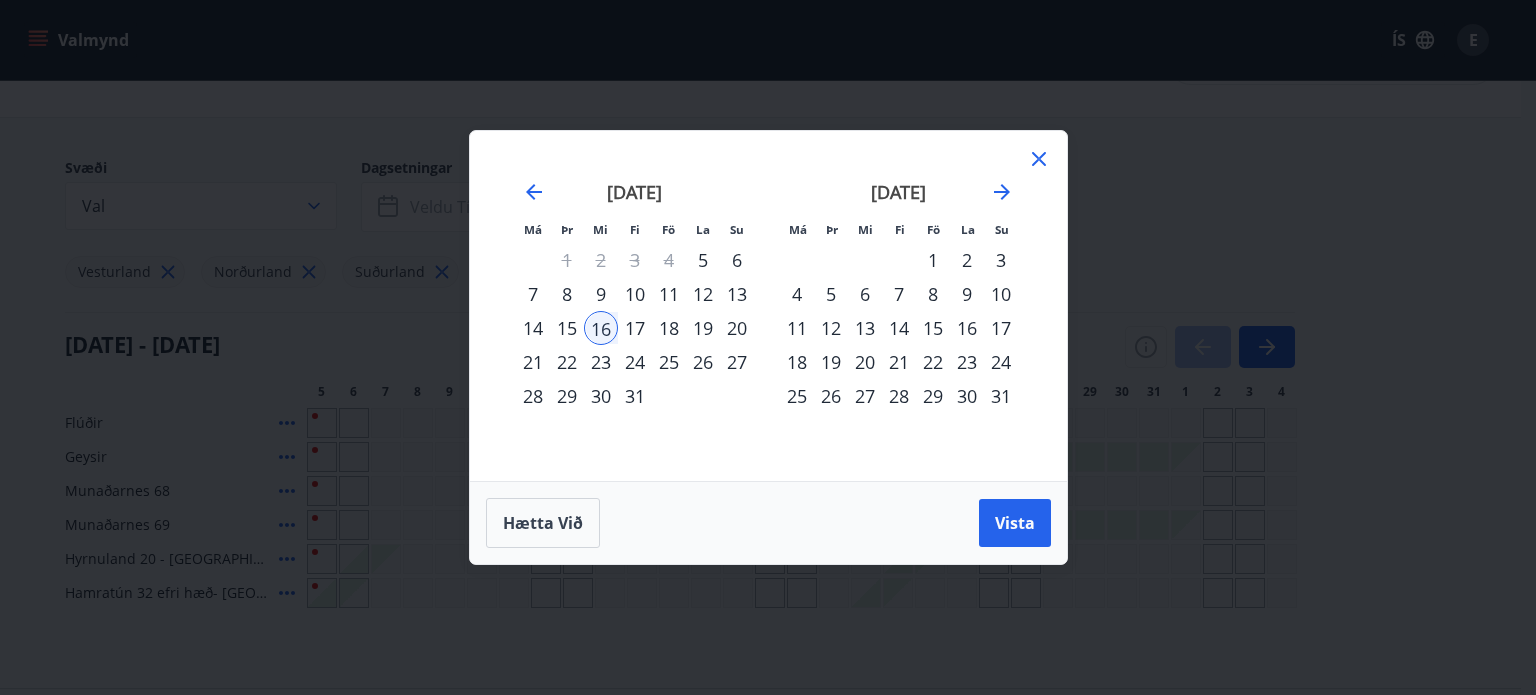 click 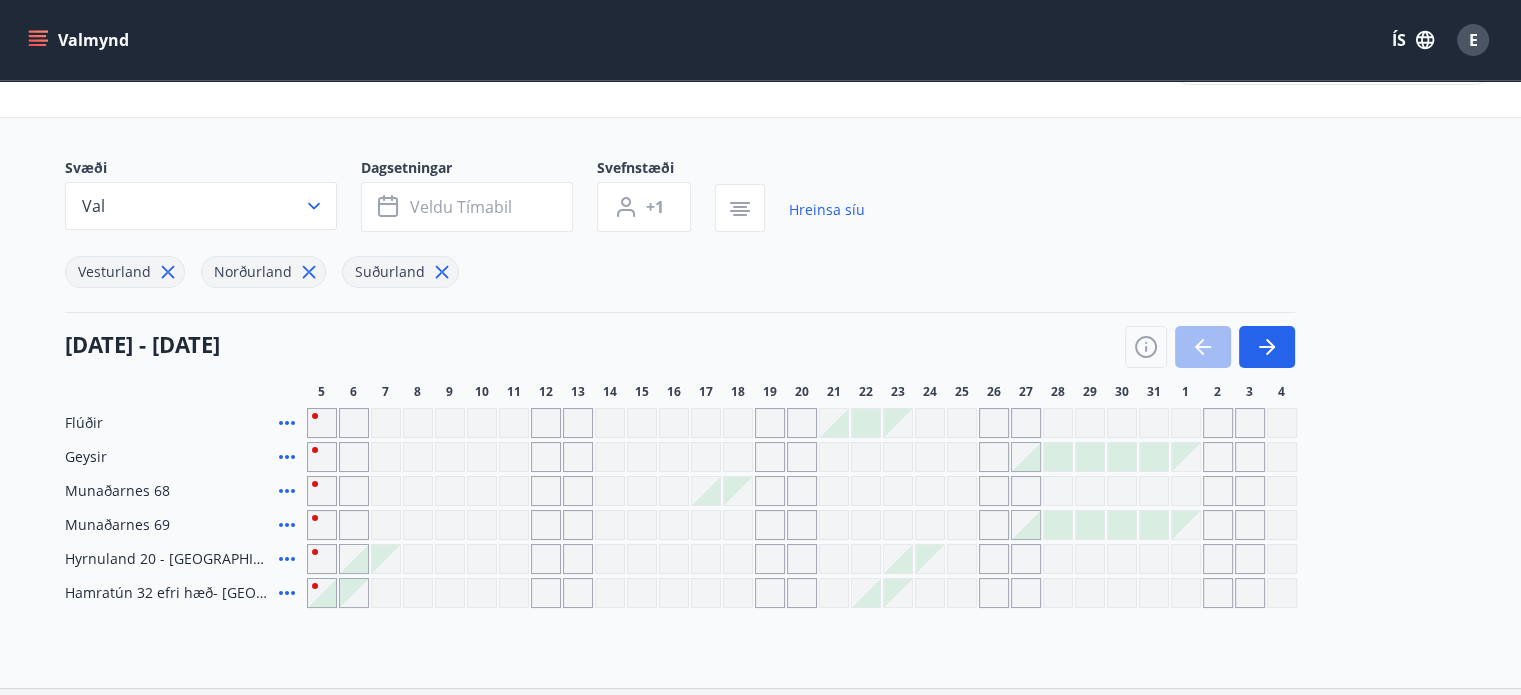 click on "Valmynd" at bounding box center (80, 40) 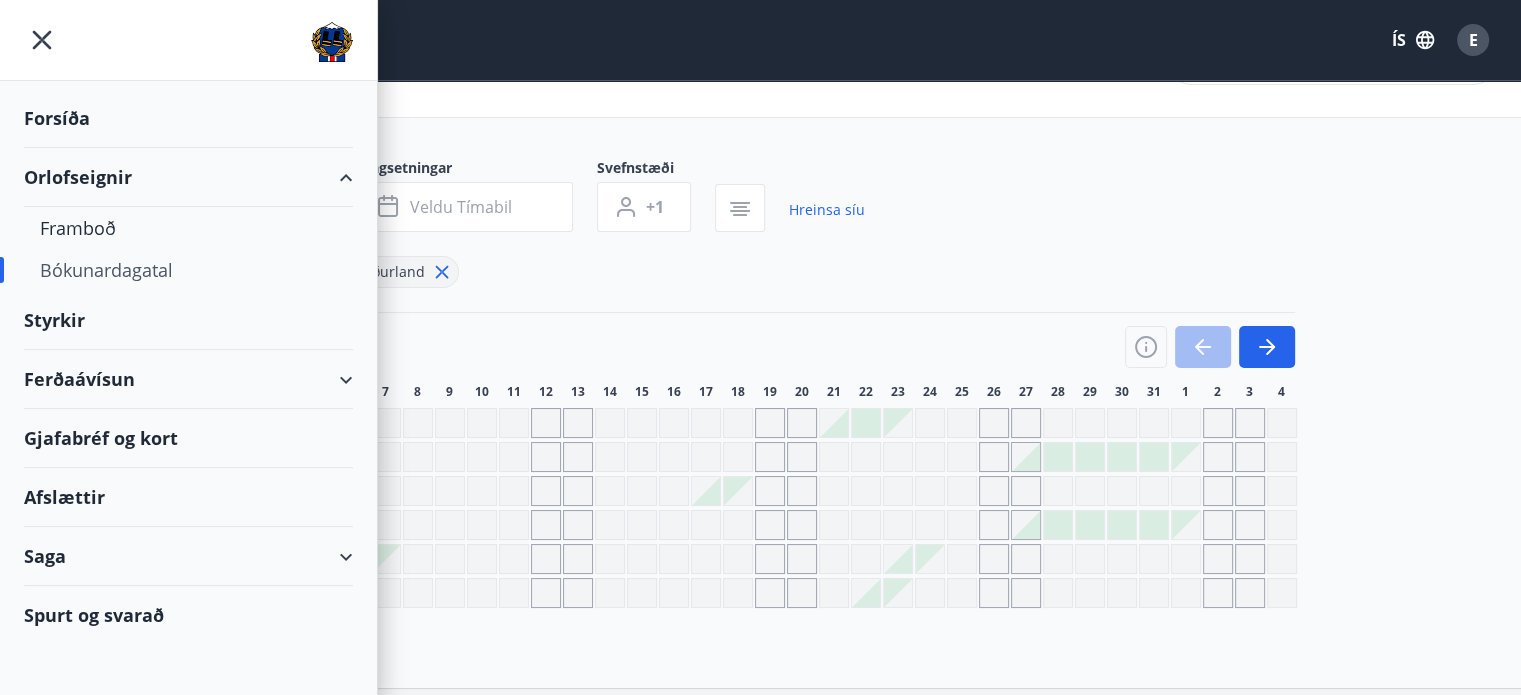 click on "Gjafabréf og kort" at bounding box center [188, 438] 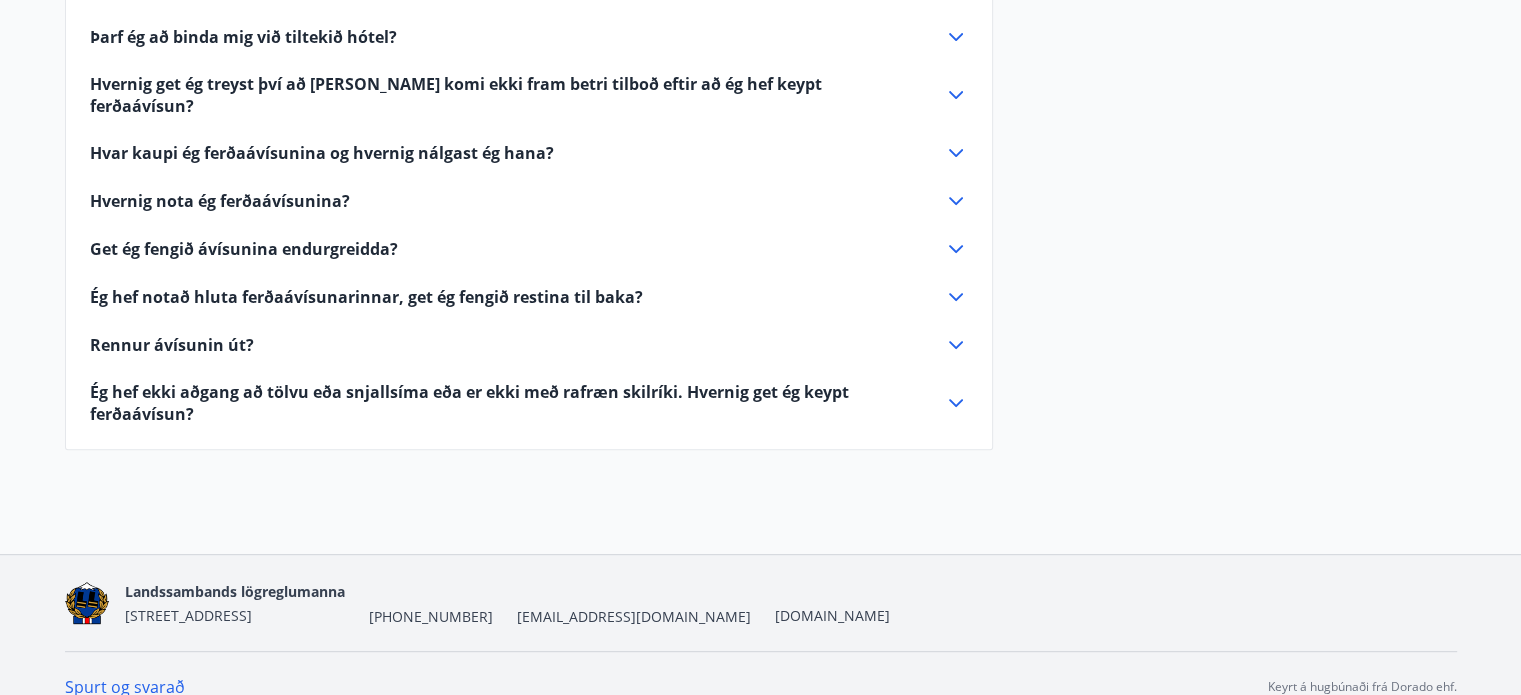 scroll, scrollTop: 773, scrollLeft: 0, axis: vertical 